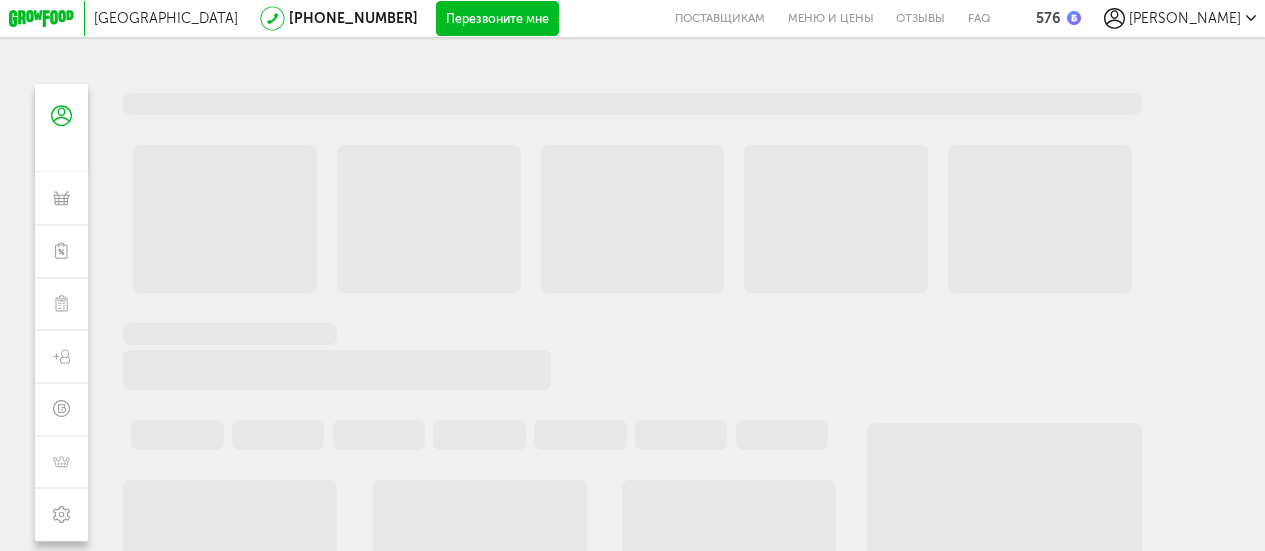 scroll, scrollTop: 0, scrollLeft: 0, axis: both 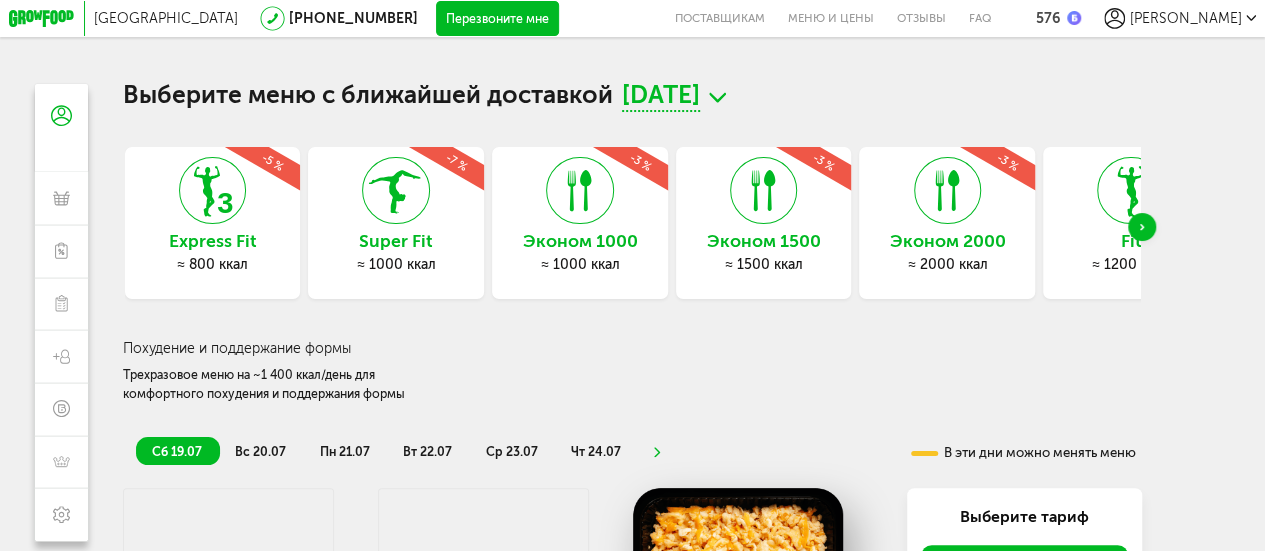 click on "[DATE]" at bounding box center (661, 97) 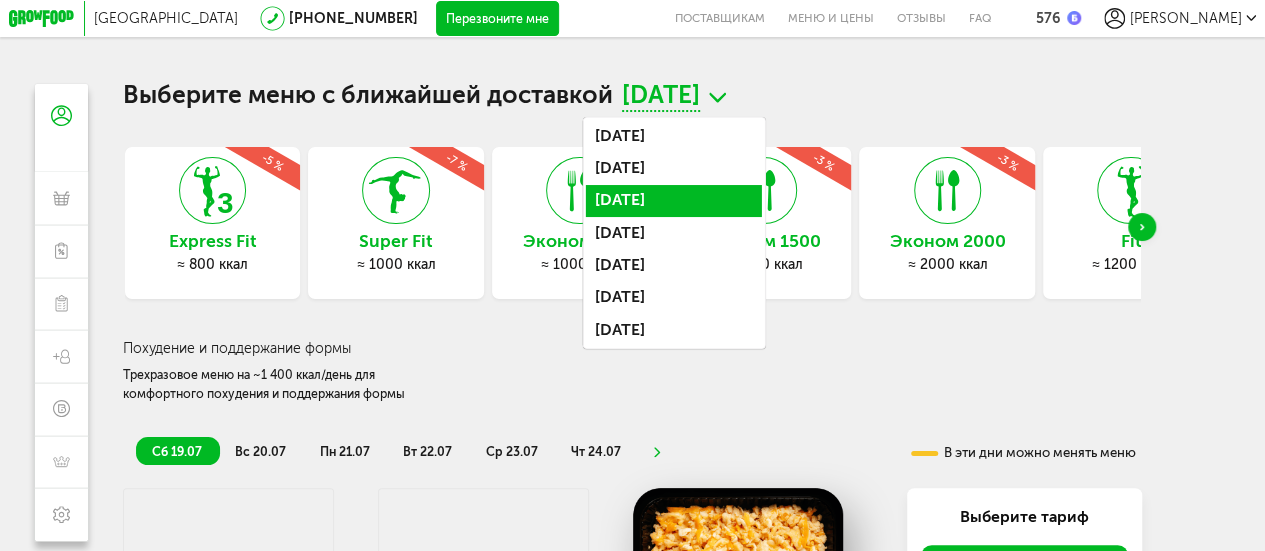 click on "[DATE]" at bounding box center (674, 201) 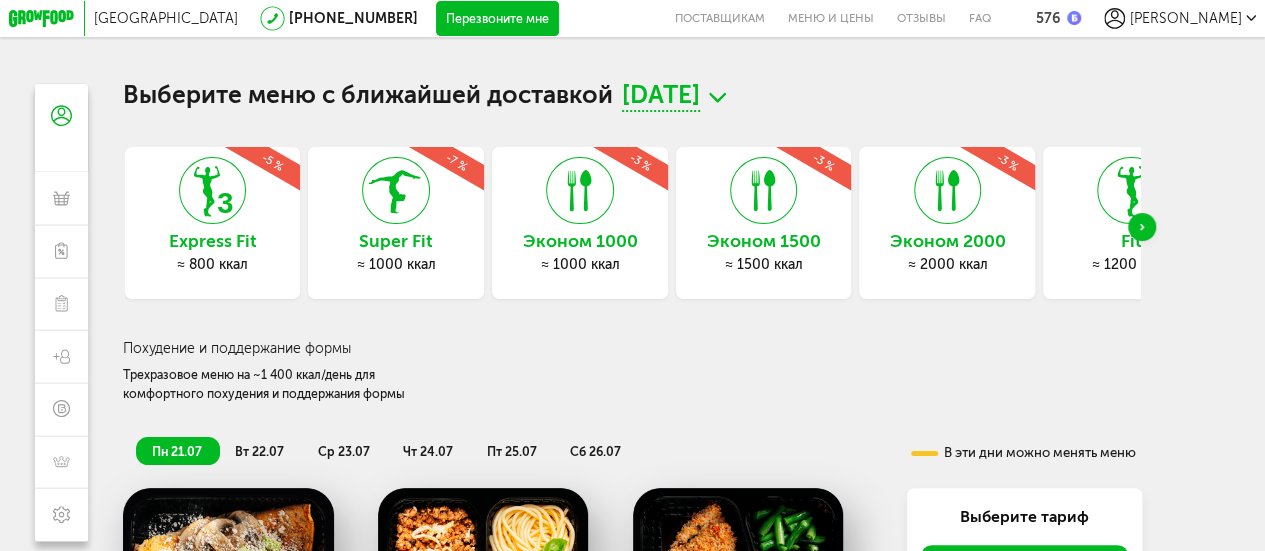 click on "Express Fit" at bounding box center (213, 241) 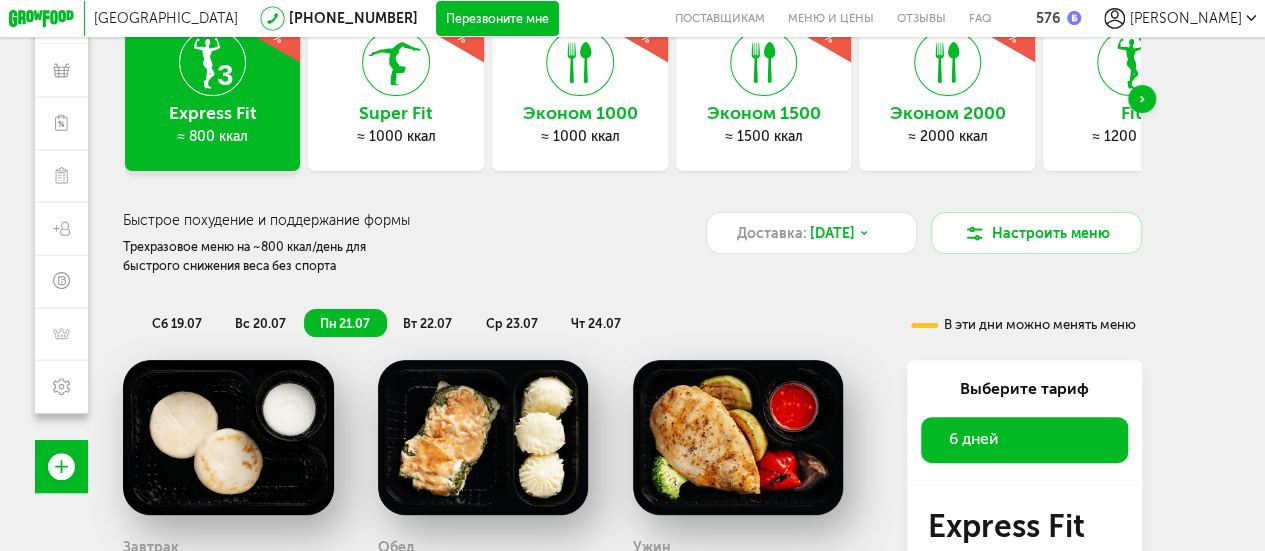 scroll, scrollTop: 0, scrollLeft: 0, axis: both 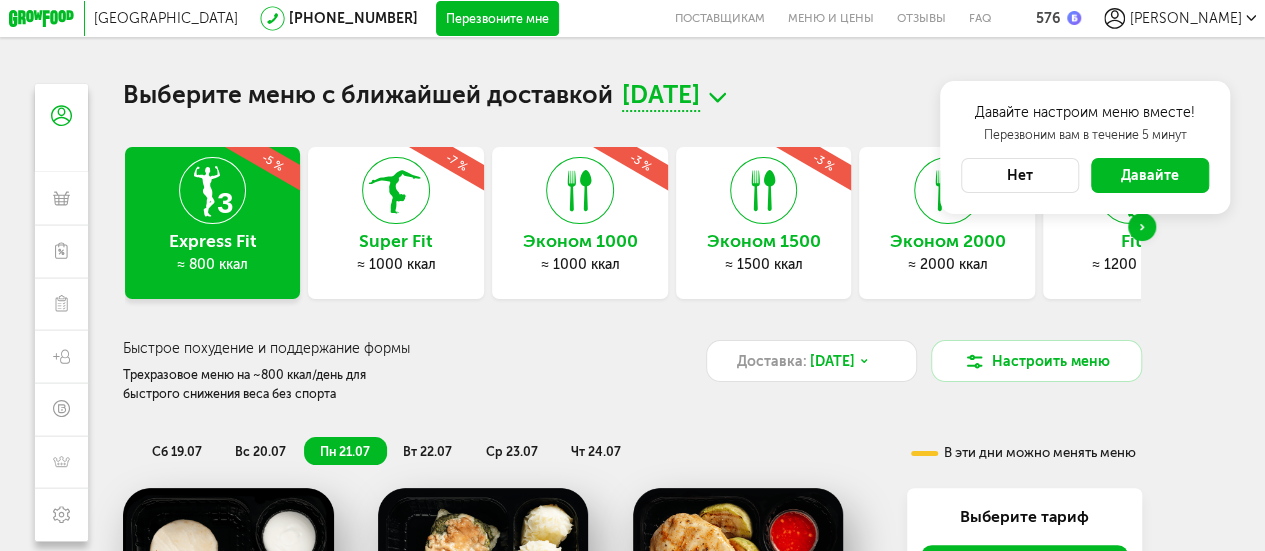 click at bounding box center (1142, 227) 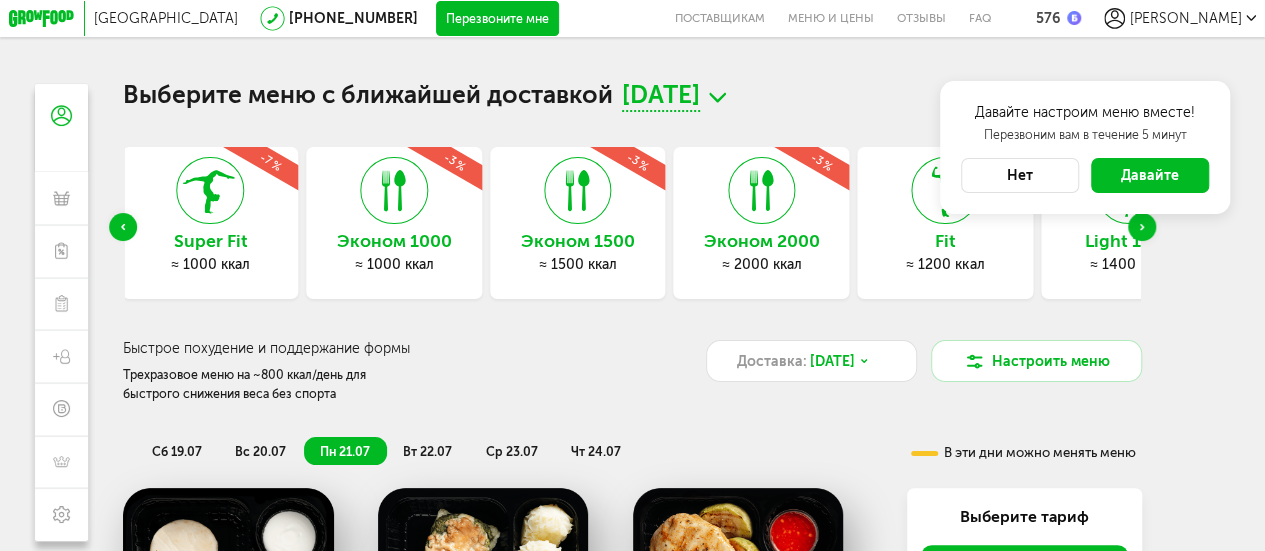 click at bounding box center [1142, 227] 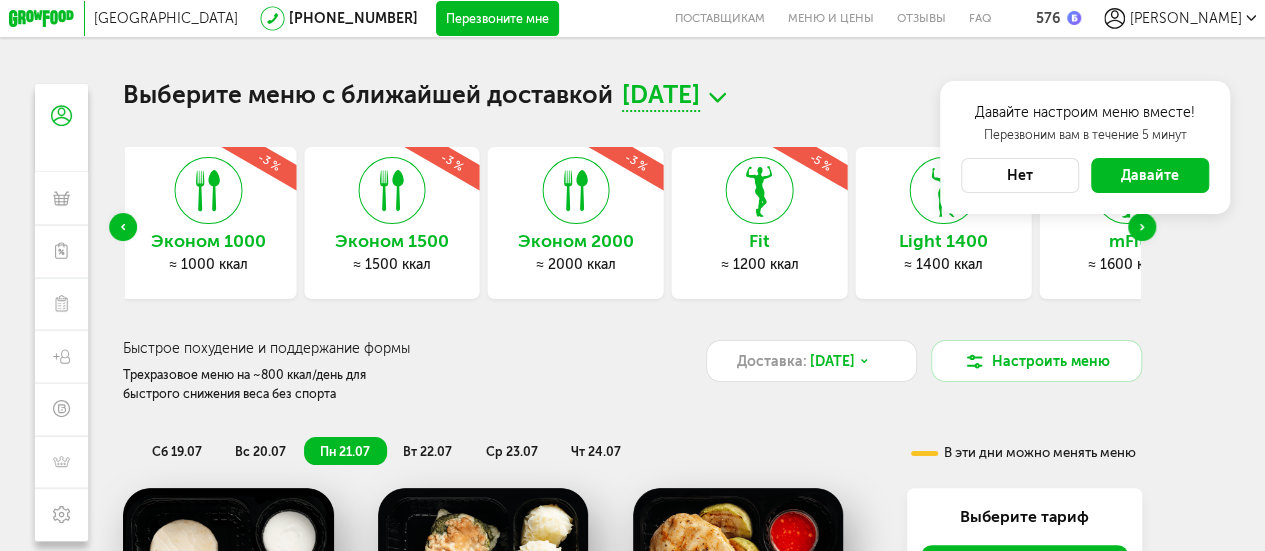 click at bounding box center (1142, 227) 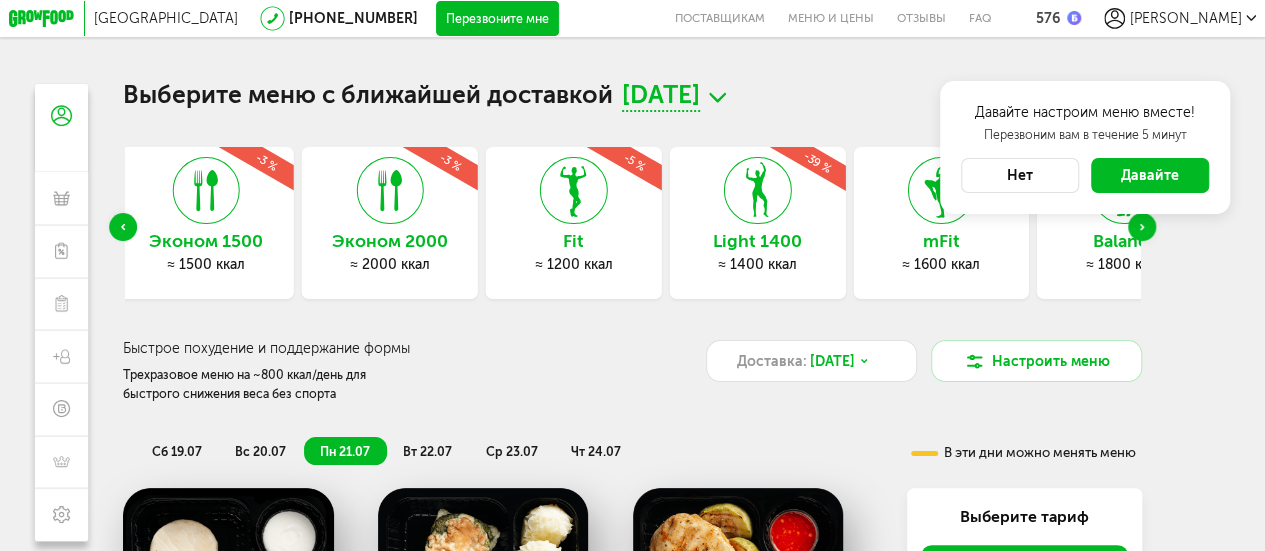 click at bounding box center [1142, 227] 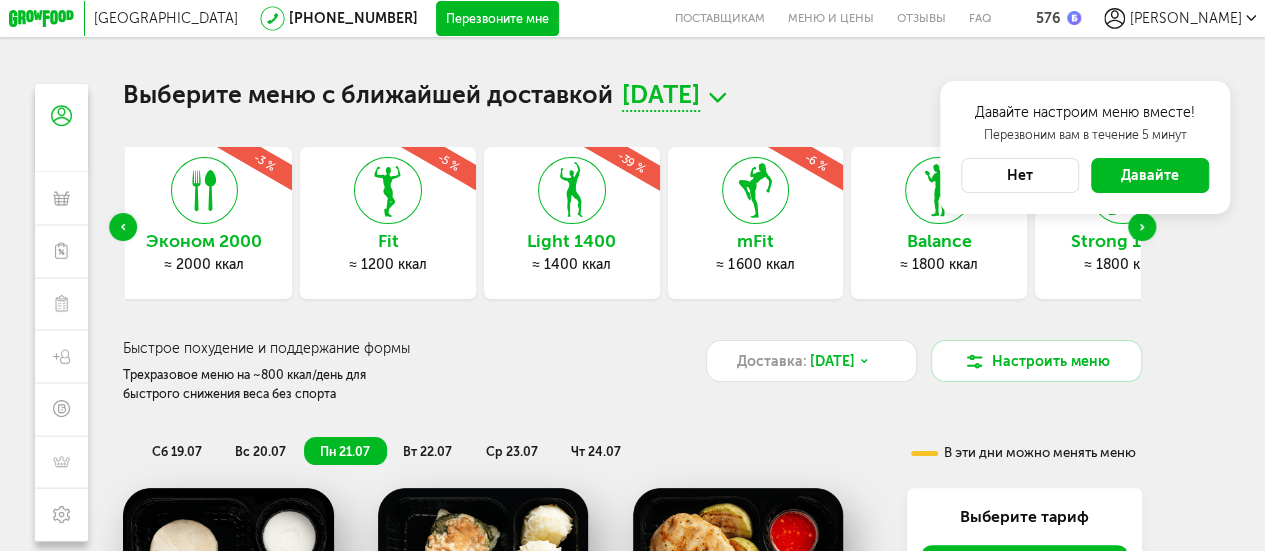 click at bounding box center (1142, 227) 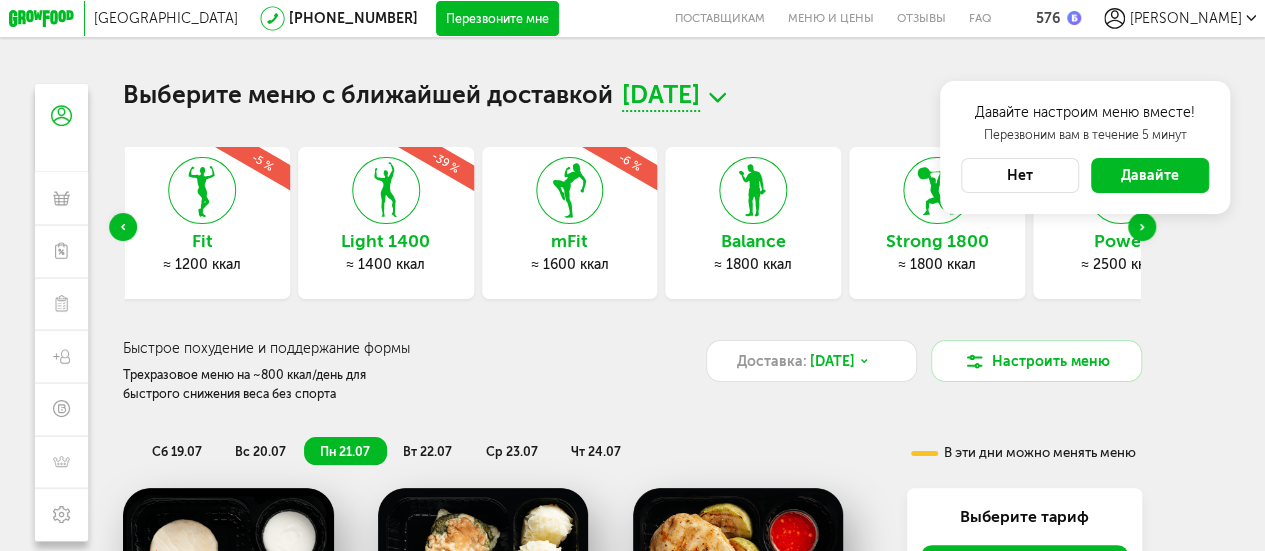 click at bounding box center [1142, 227] 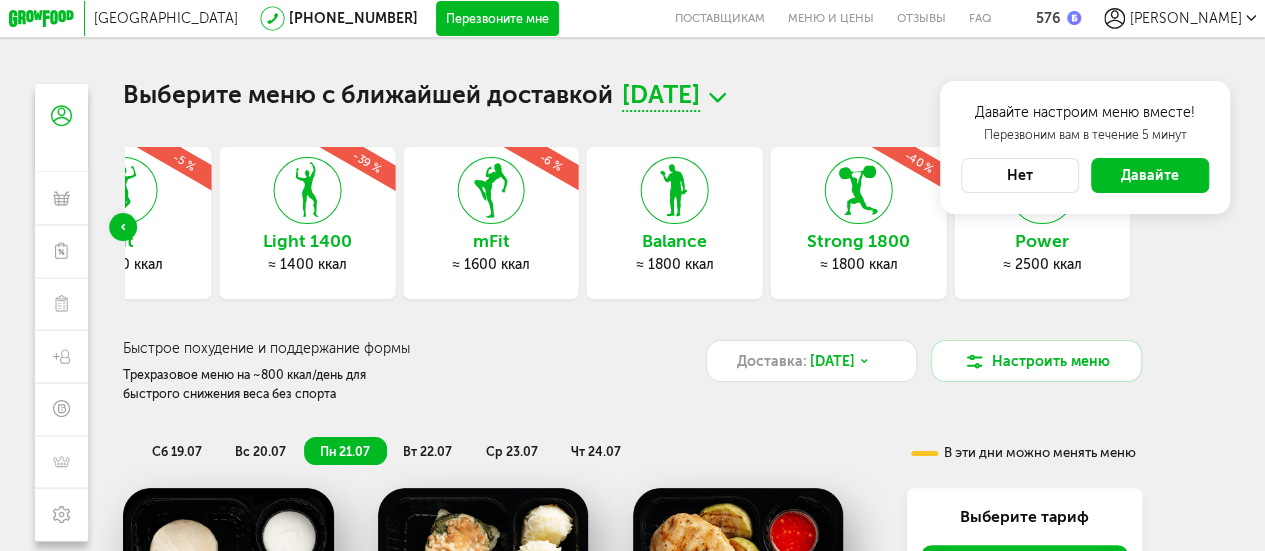 click at bounding box center (123, 227) 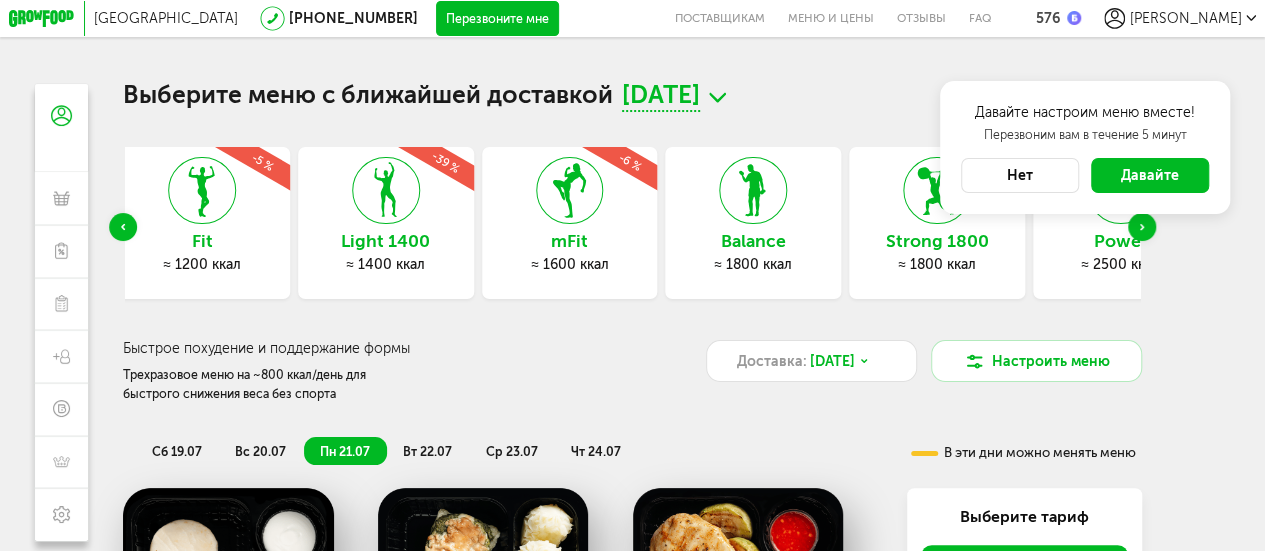 click at bounding box center (123, 227) 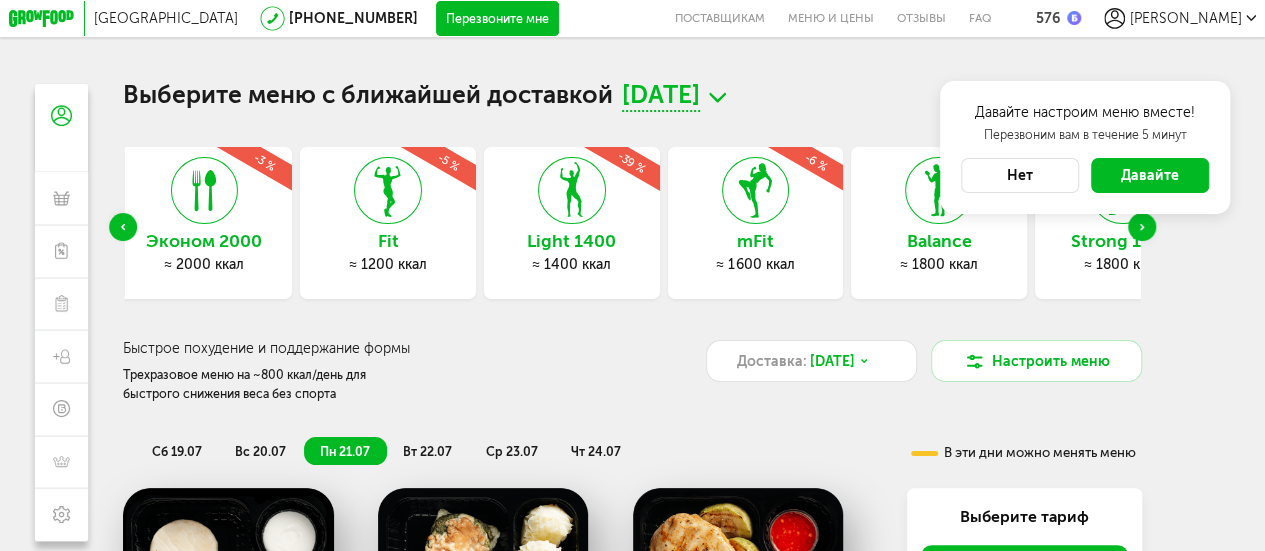 click at bounding box center [123, 227] 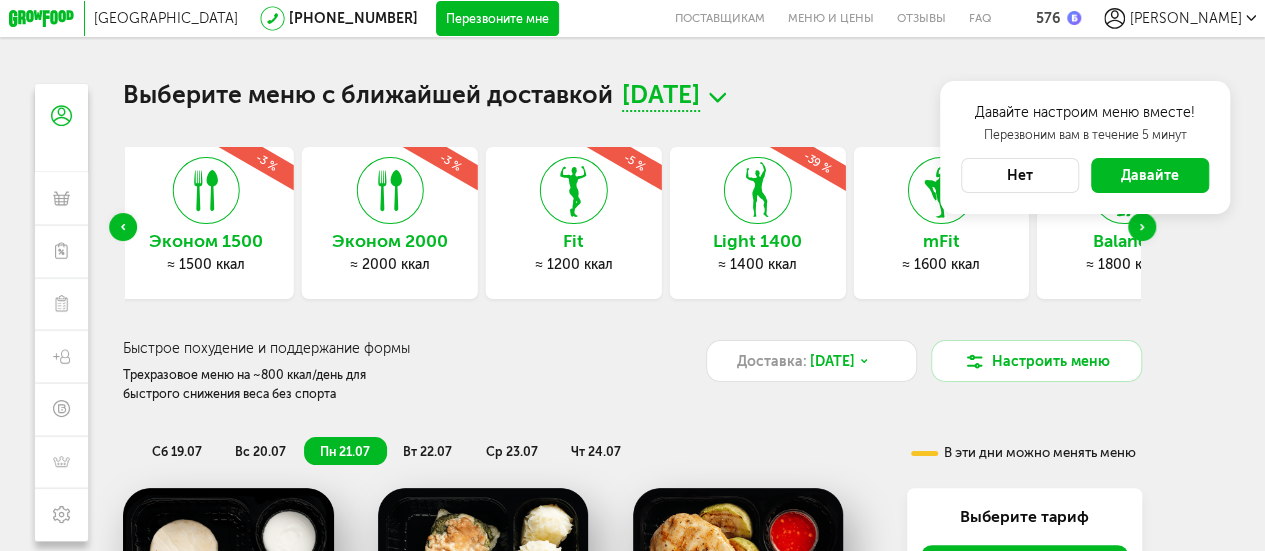 click at bounding box center [123, 227] 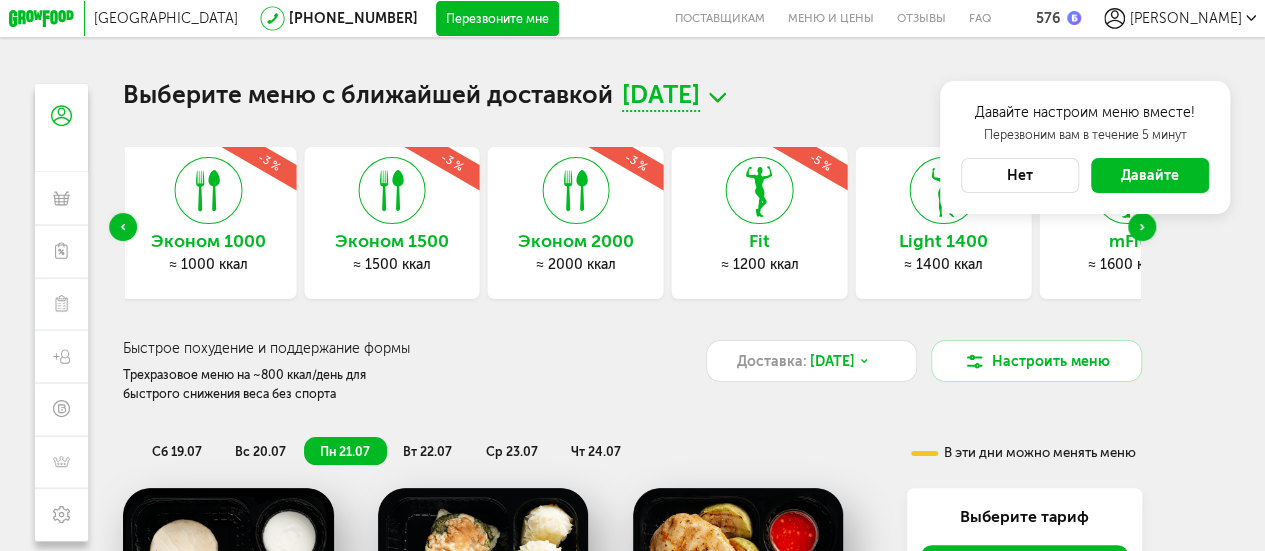 click at bounding box center [123, 227] 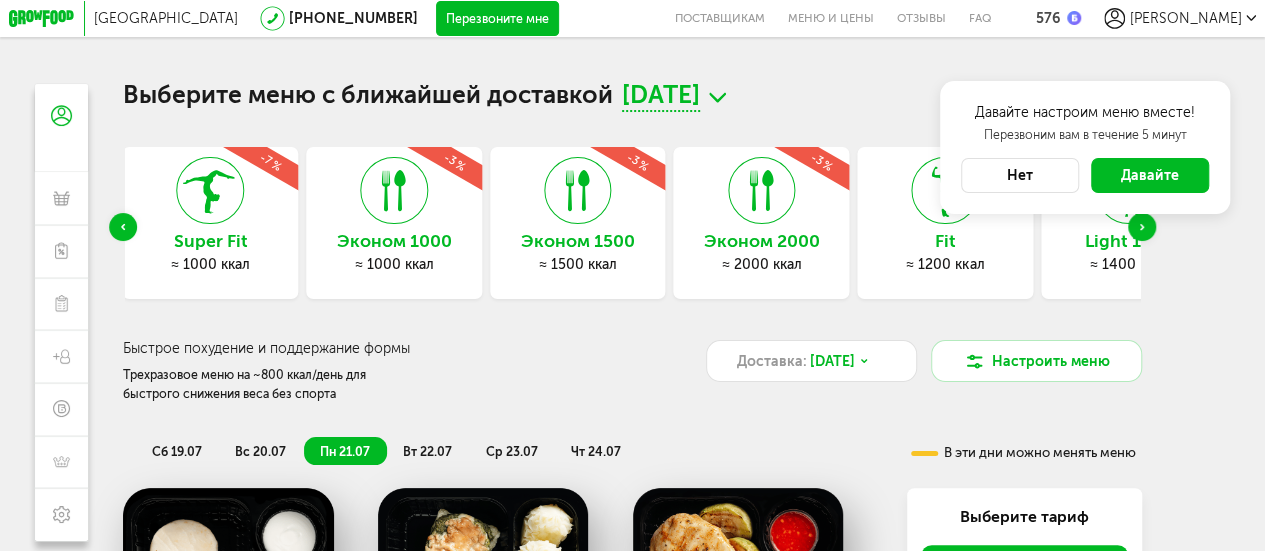 click on "Эконом 1000" at bounding box center (394, 241) 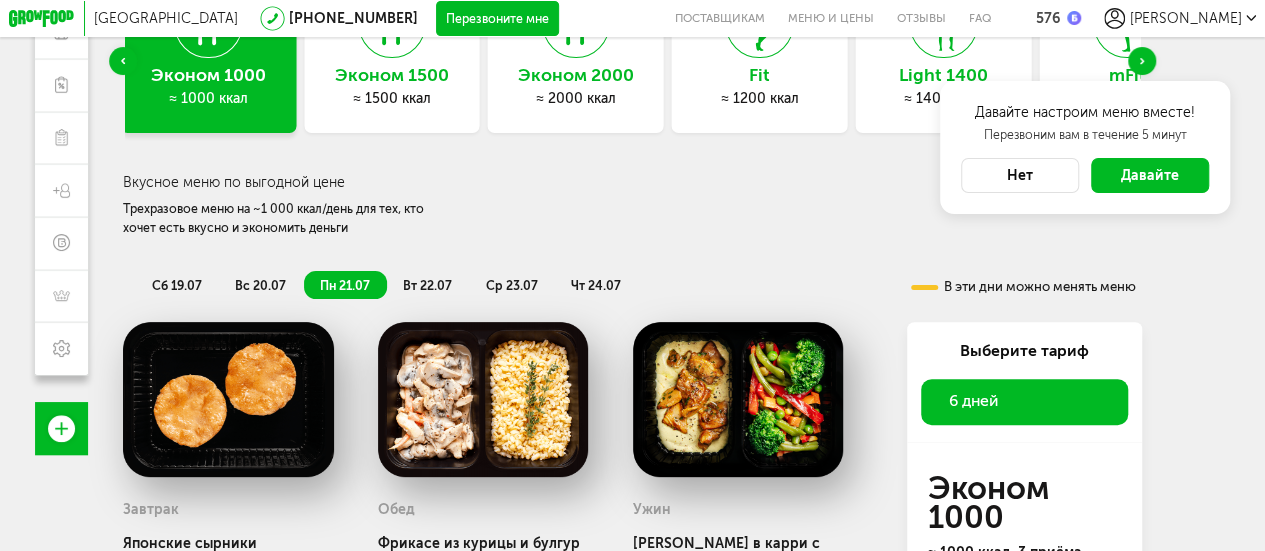 scroll, scrollTop: 40, scrollLeft: 0, axis: vertical 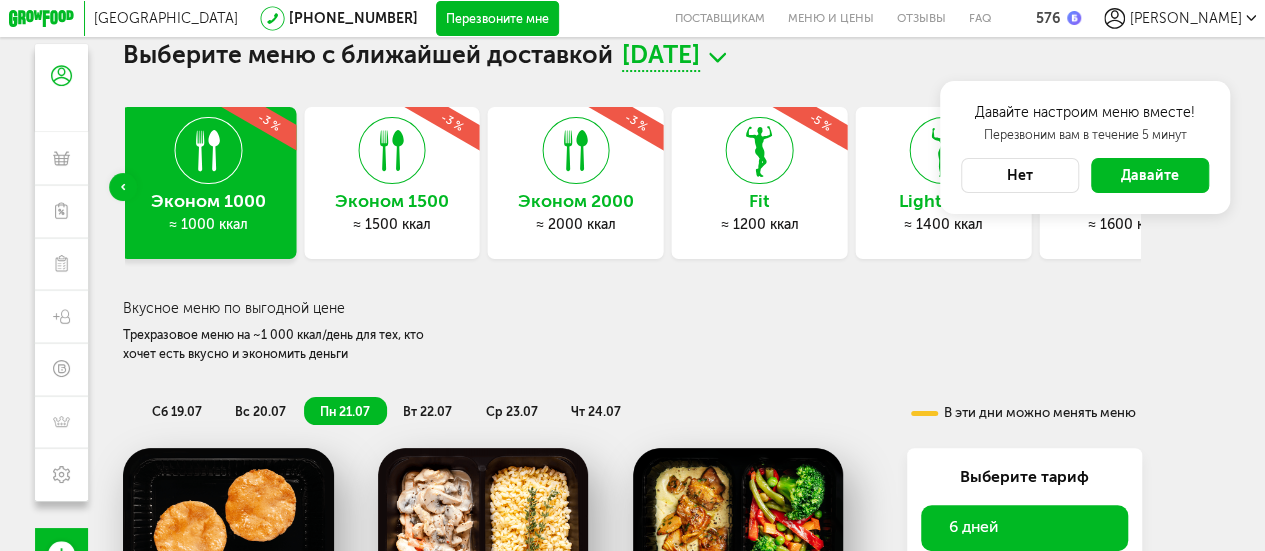 click on "вт 22.07" at bounding box center (427, 411) 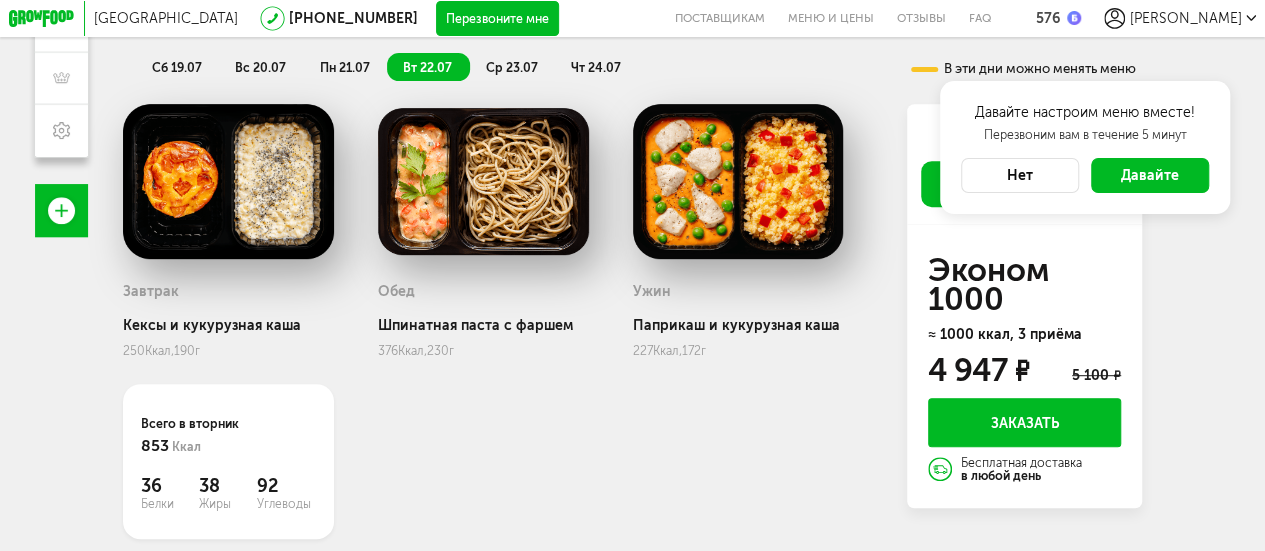 scroll, scrollTop: 340, scrollLeft: 0, axis: vertical 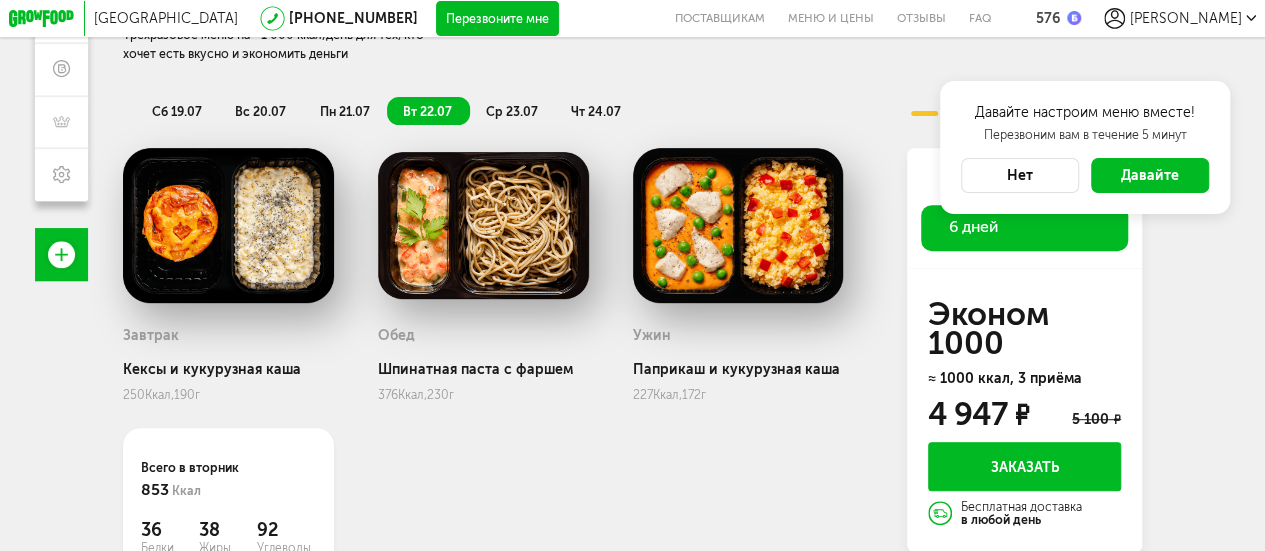 click on "ср 23.07" at bounding box center [511, 111] 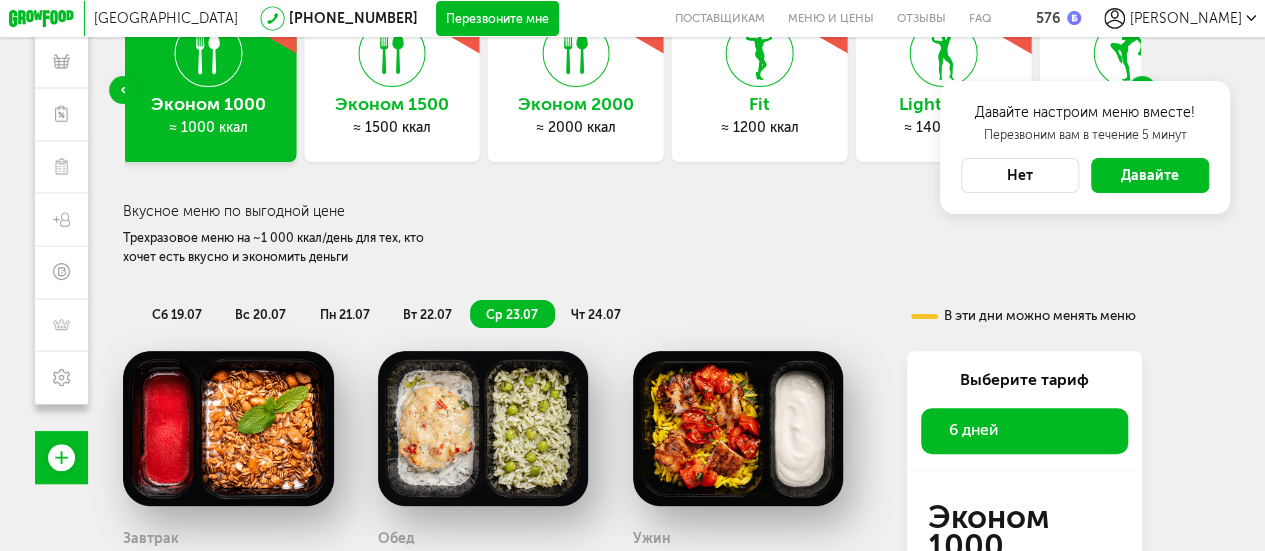 scroll, scrollTop: 0, scrollLeft: 0, axis: both 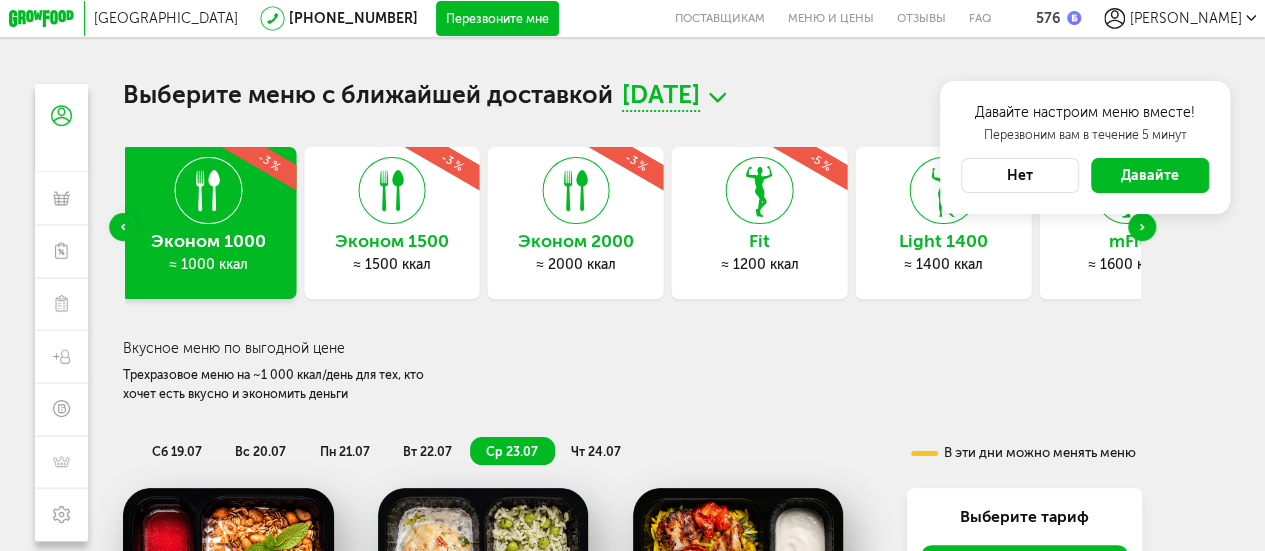 click at bounding box center [123, 227] 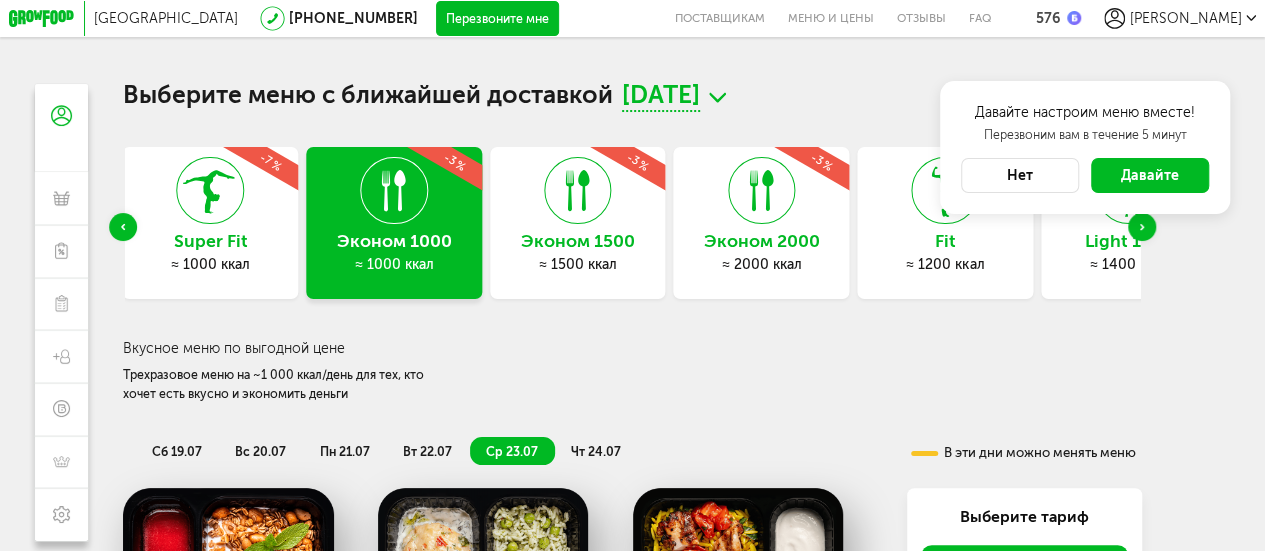 click at bounding box center (123, 227) 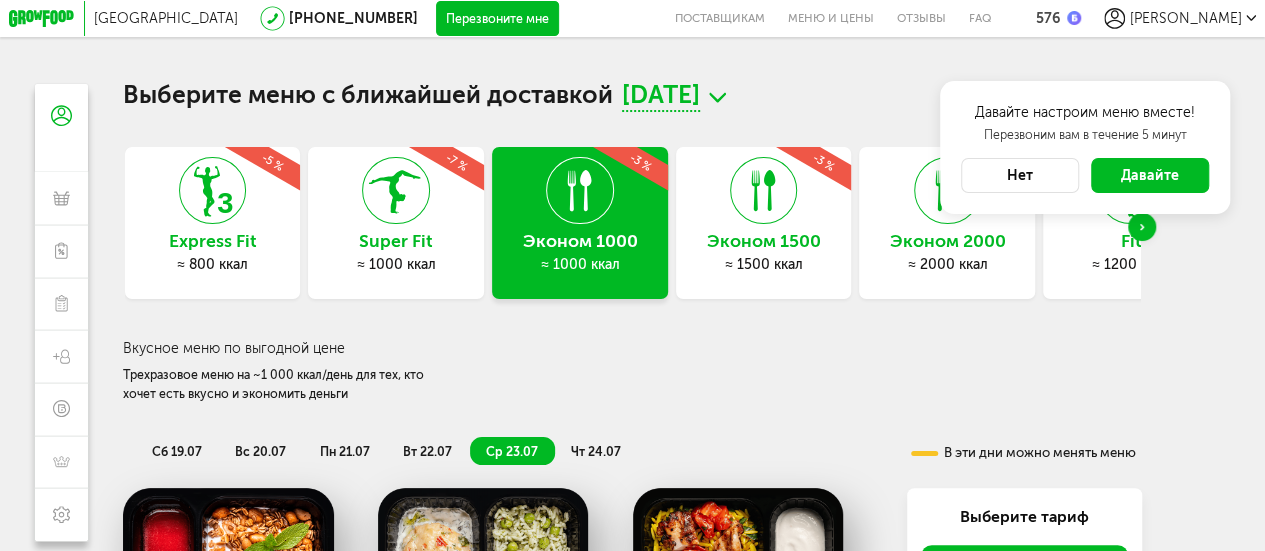 click on "Выберите меню с ближайшей доставкой  [DATE]           Express Fit   ≈ 800 ккал   -5 %   Super Fit   ≈ 1000 ккал   -7 %   Эконом 1000    ≈ 1000 ккал   -3 %   Эконом 1500   ≈ 1500 ккал   -3 %   Эконом 2000   ≈ 2000 ккал   -3 %   Fit   ≈ 1200 ккал   -5 %   Light 1400   ≈ 1400 ккал   -39 %   mFit   ≈ 1600 ккал   -6 %   Balance   ≈ 1800 ккал     Strong 1800   ≈ 1800 ккал   -40 %   Power   ≈ 2500 ккал   -4 %                  Вкусное меню по выгодной цене   Трехразовое меню на ~1 000 ккал/день для тех, кто хочет есть вкусно и экономить деньги             сб 19.07 вс 20.07 пн 21.07 вт 22.07 ср 23.07 чт 24.07        В эти дни можно менять меню
Завтрак
307  Ккал,
185  г" at bounding box center [632, 359] 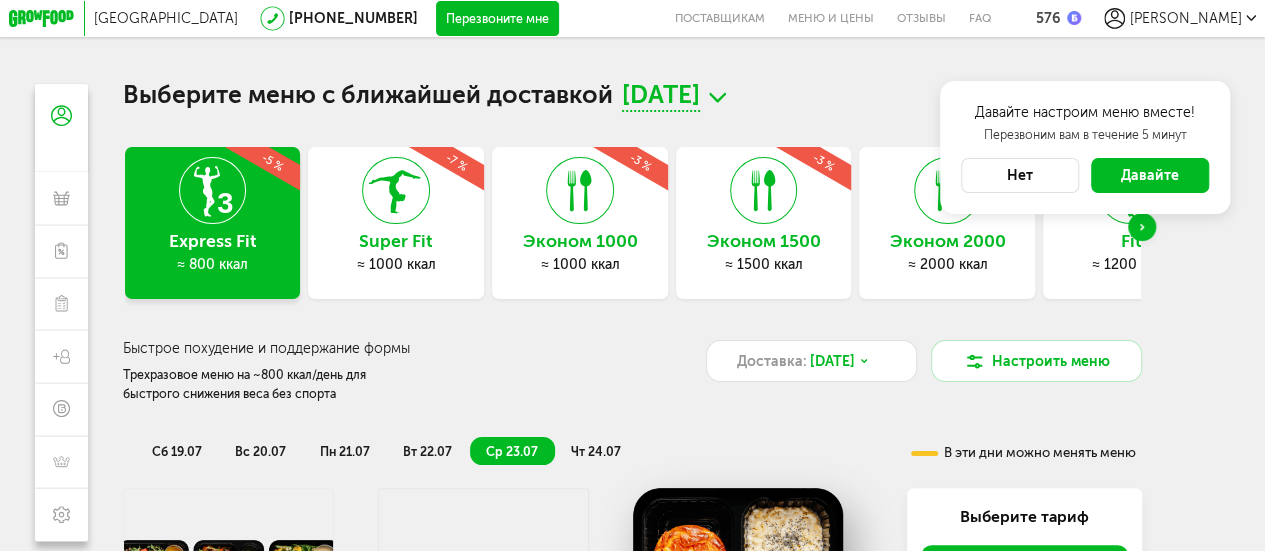 scroll, scrollTop: 0, scrollLeft: 0, axis: both 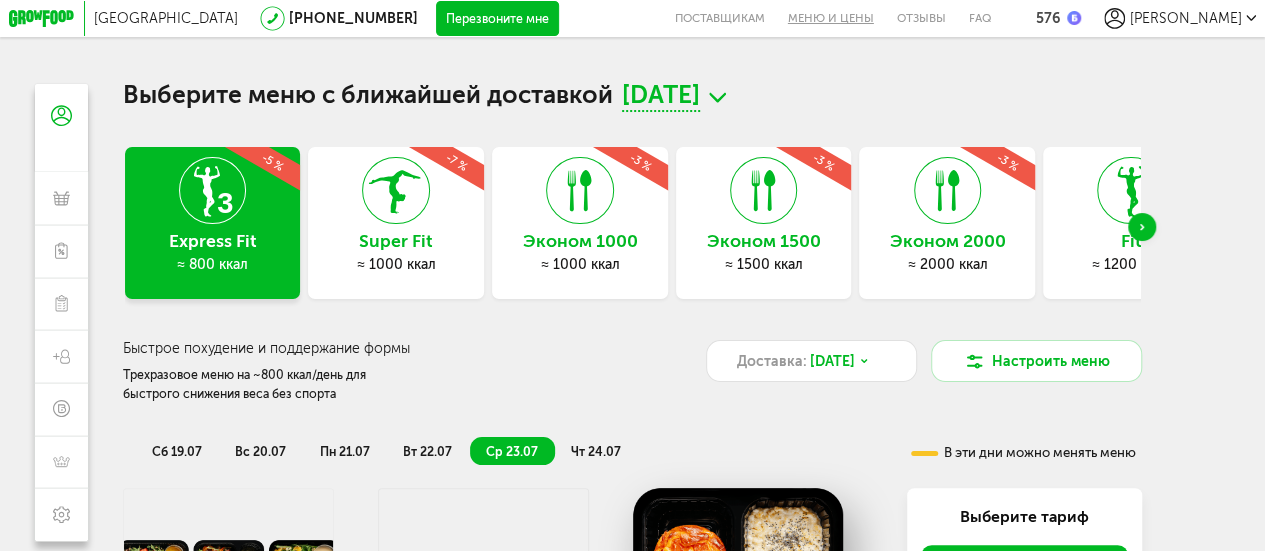 click on "Меню и цены" at bounding box center (830, 18) 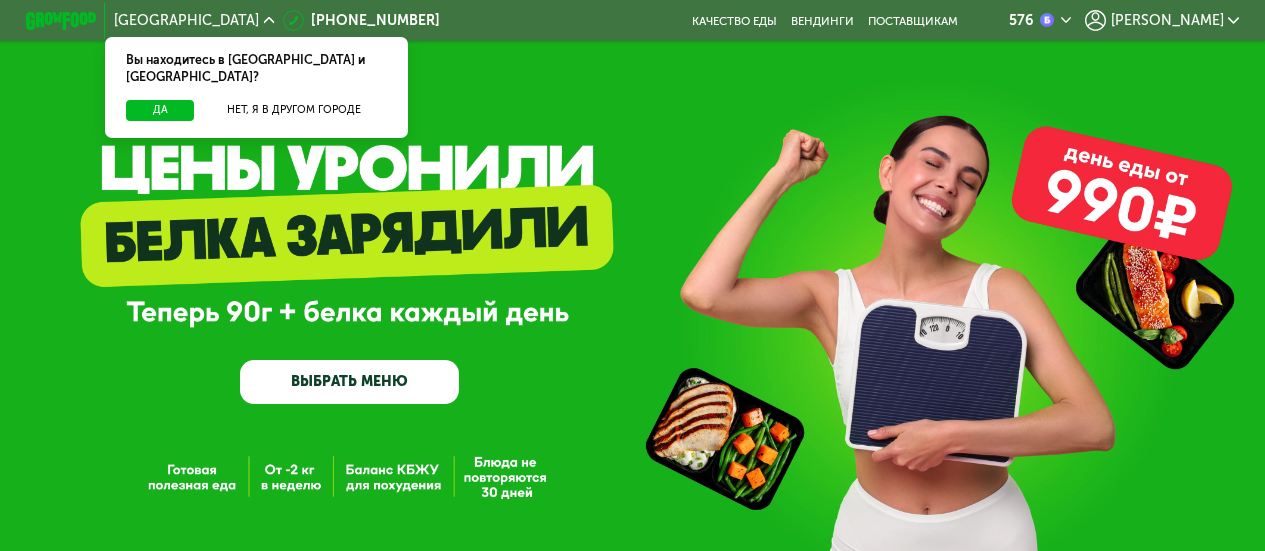 scroll, scrollTop: 0, scrollLeft: 0, axis: both 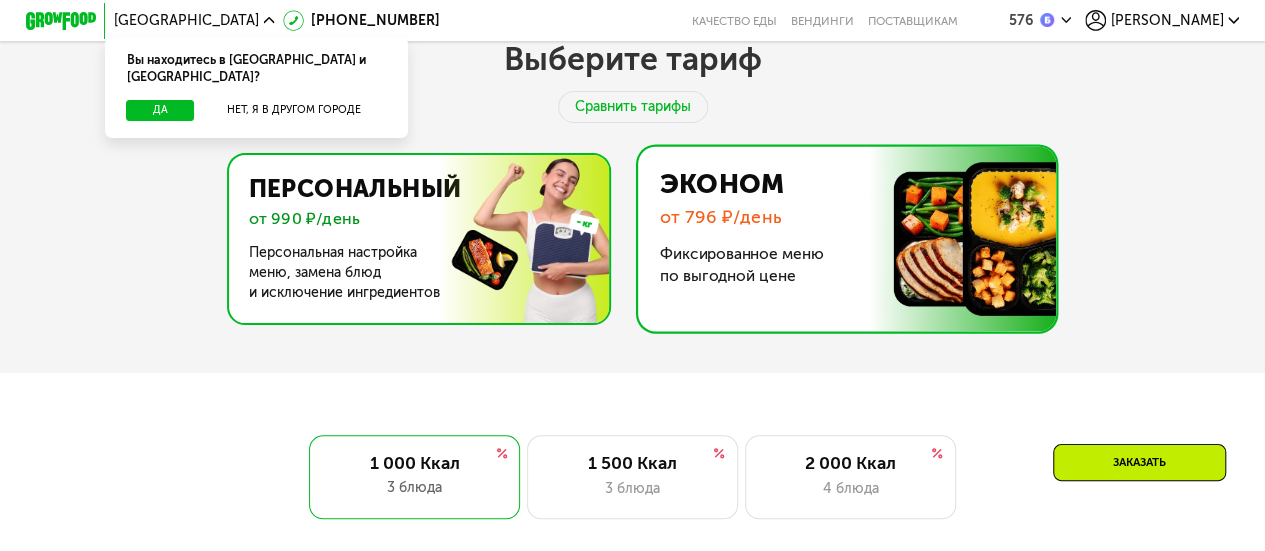click at bounding box center (413, 239) 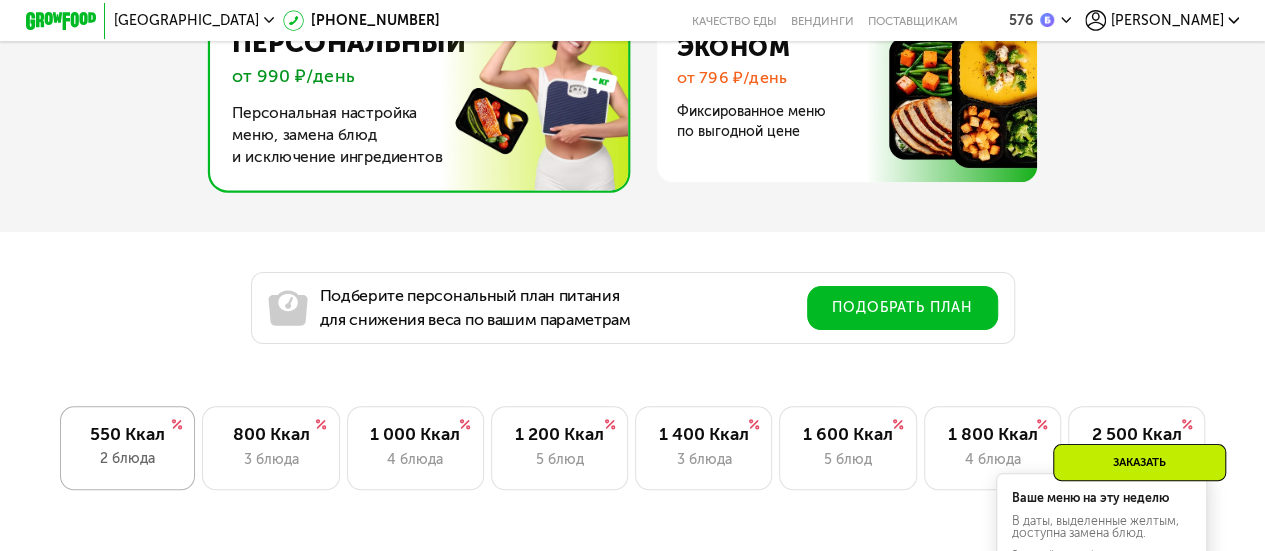 scroll, scrollTop: 1148, scrollLeft: 0, axis: vertical 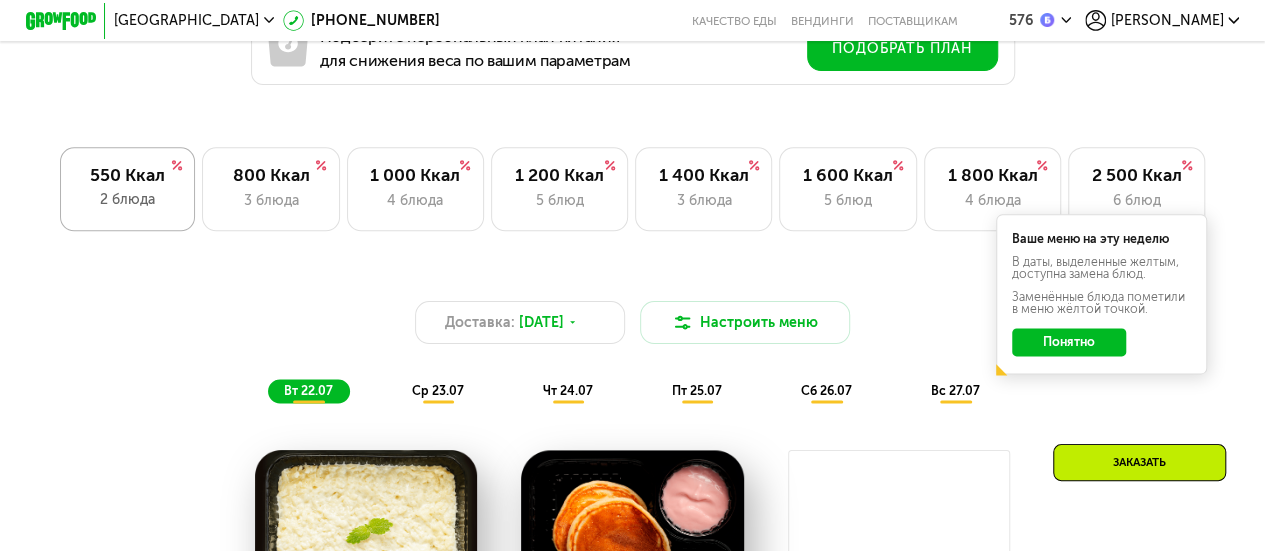 click on "2 блюда" at bounding box center [127, 199] 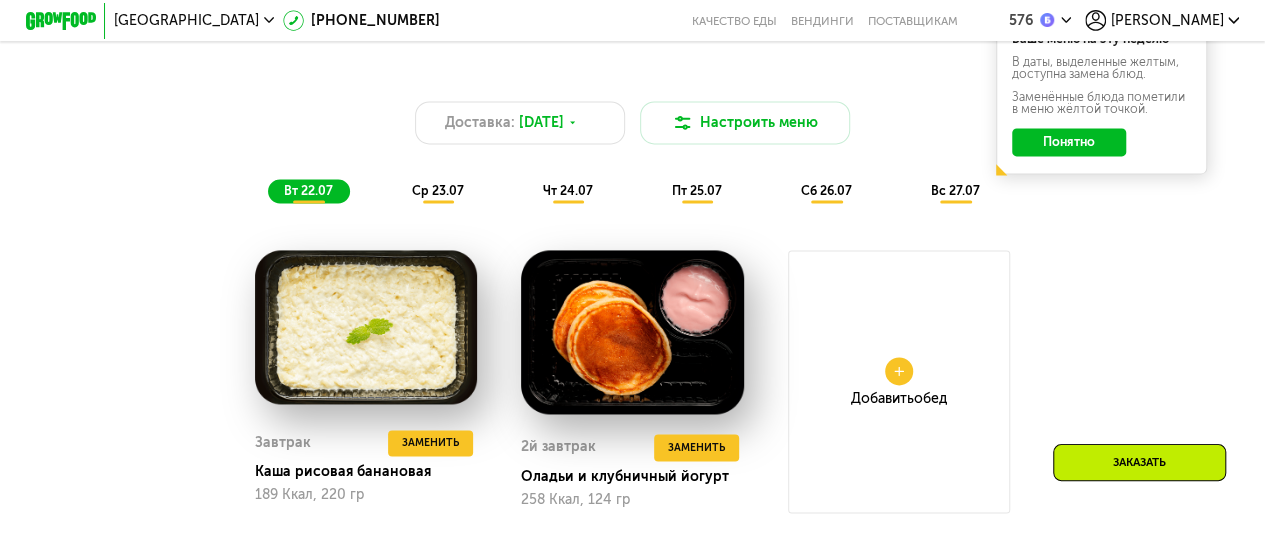 scroll, scrollTop: 1248, scrollLeft: 0, axis: vertical 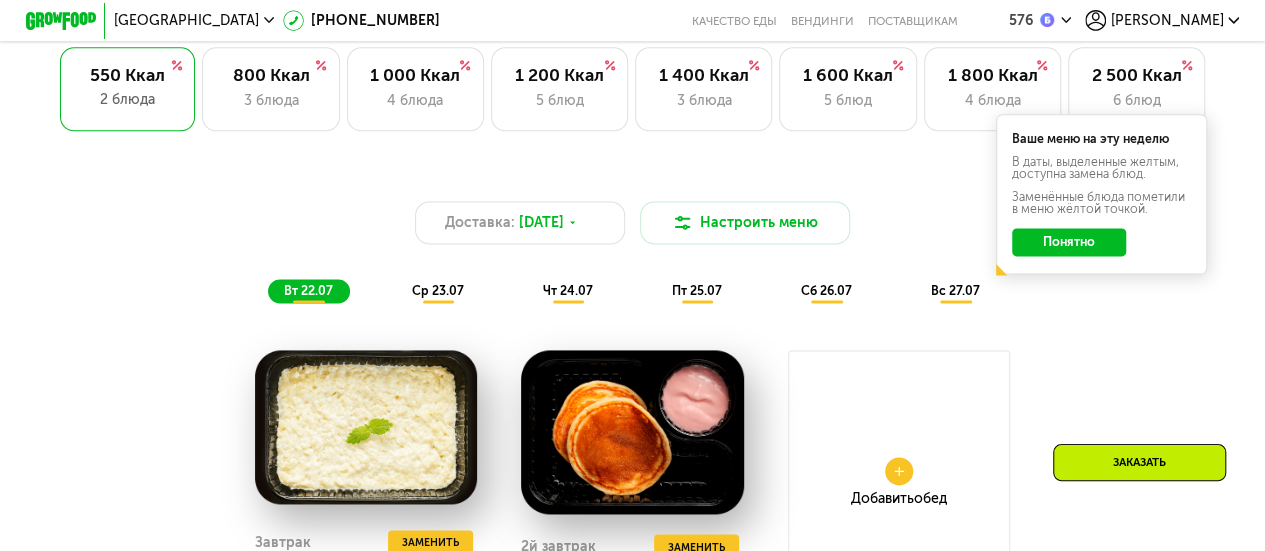 click on "Понятно" 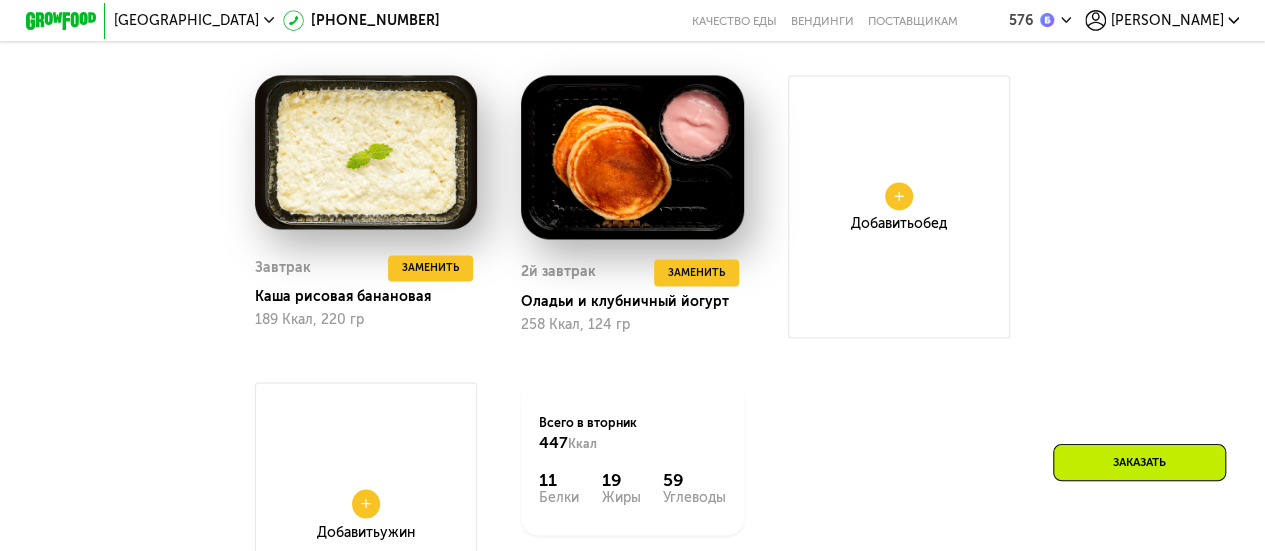 scroll, scrollTop: 1648, scrollLeft: 0, axis: vertical 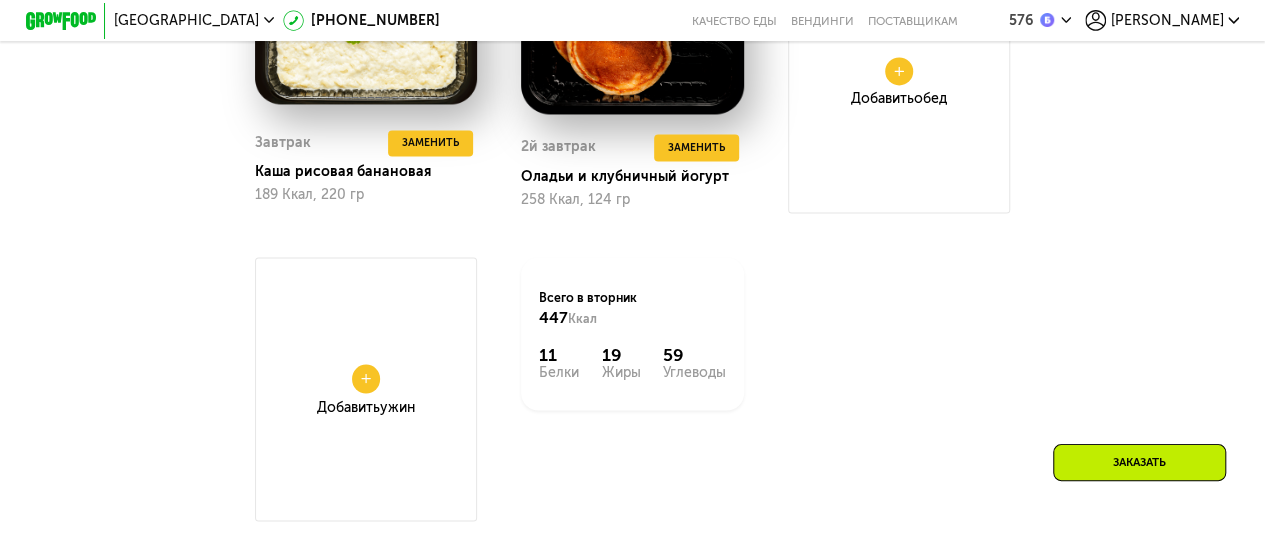 click on "Заказать" at bounding box center (1139, 462) 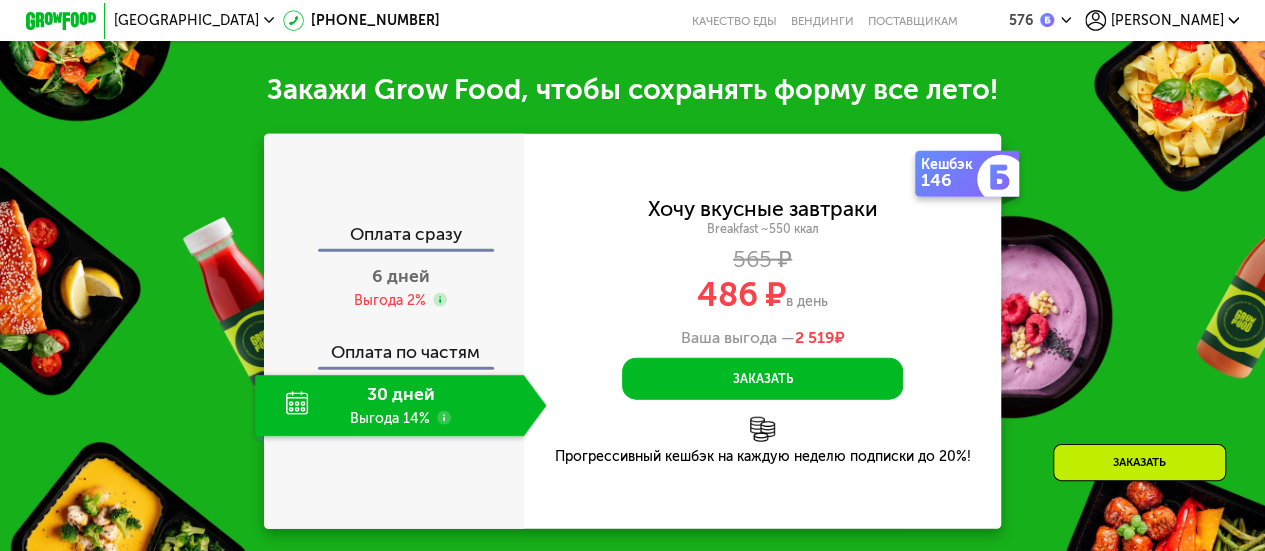 scroll, scrollTop: 2305, scrollLeft: 0, axis: vertical 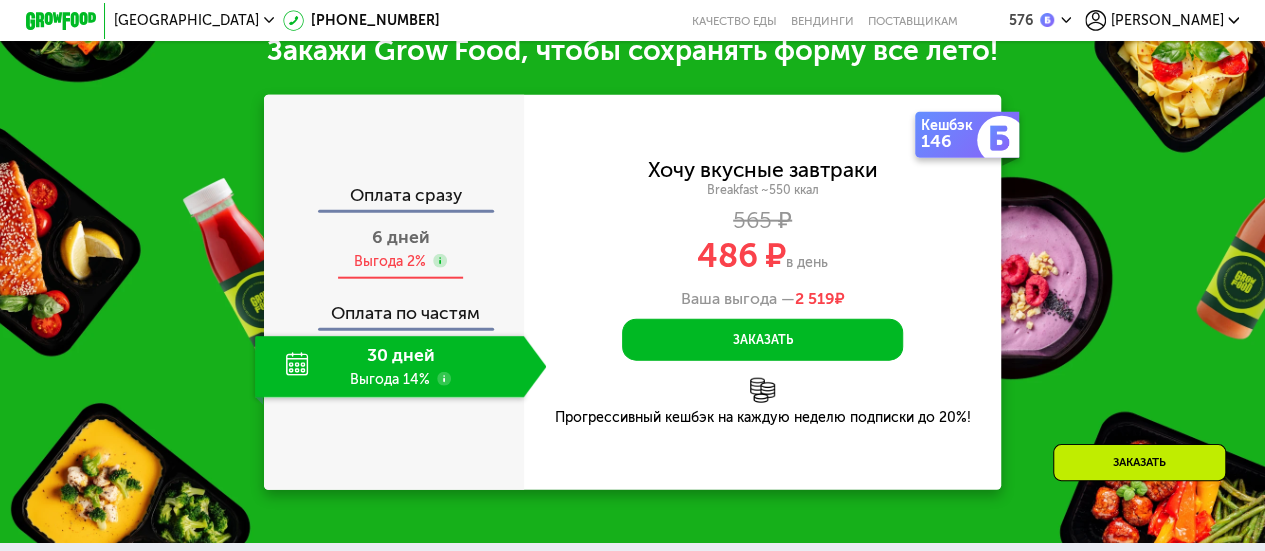 click on "6 дней" at bounding box center (401, 237) 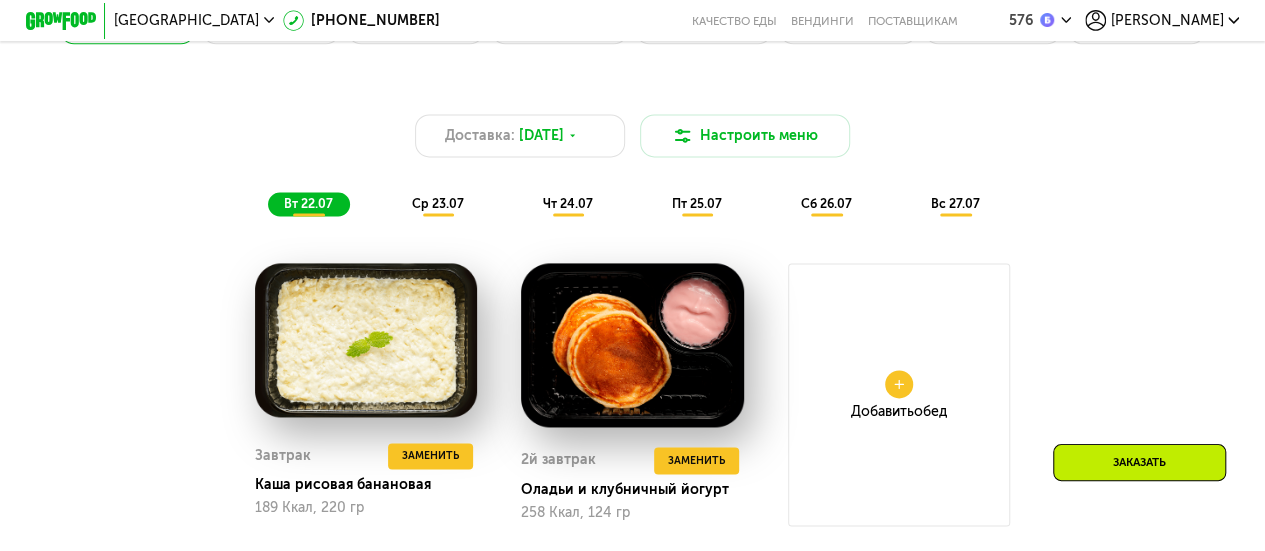 scroll, scrollTop: 1305, scrollLeft: 0, axis: vertical 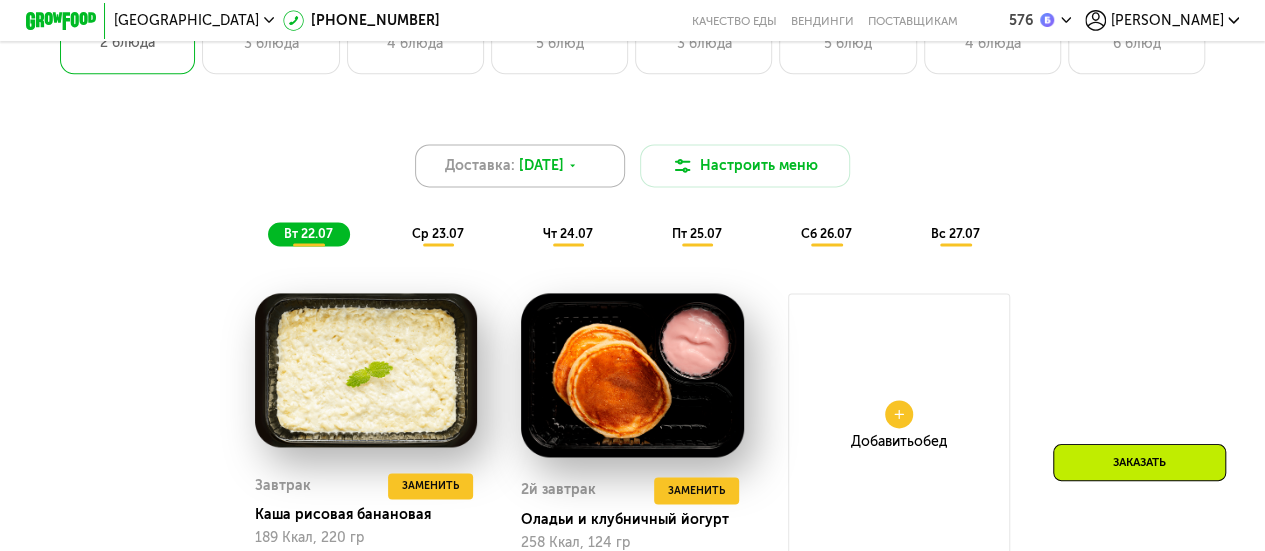 click on "Доставка: 19 июл, сб" at bounding box center (520, 165) 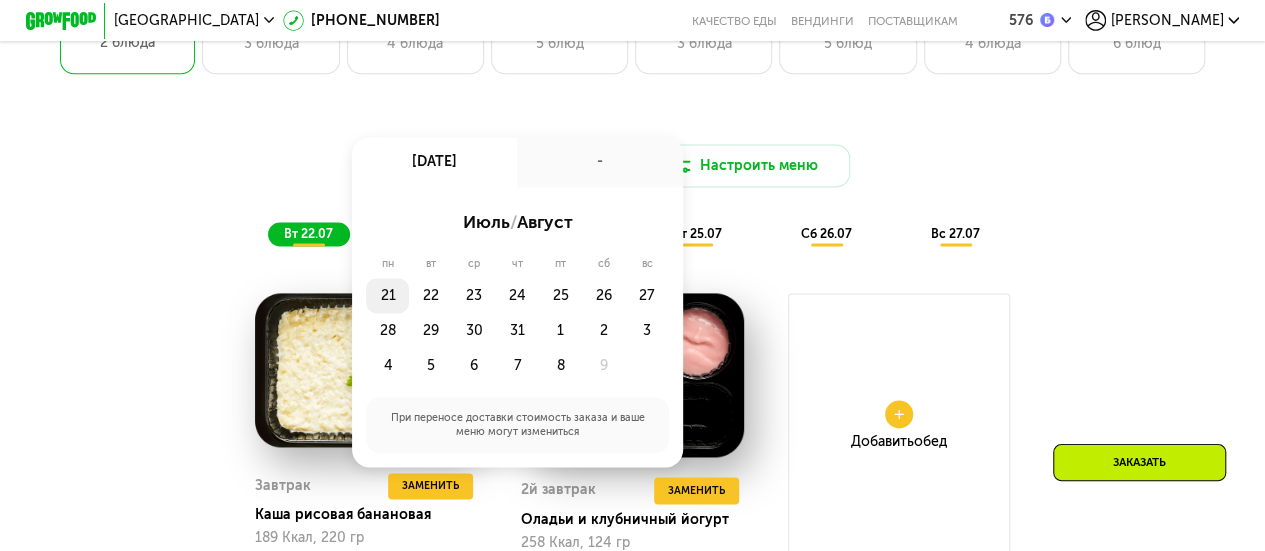 click on "21" 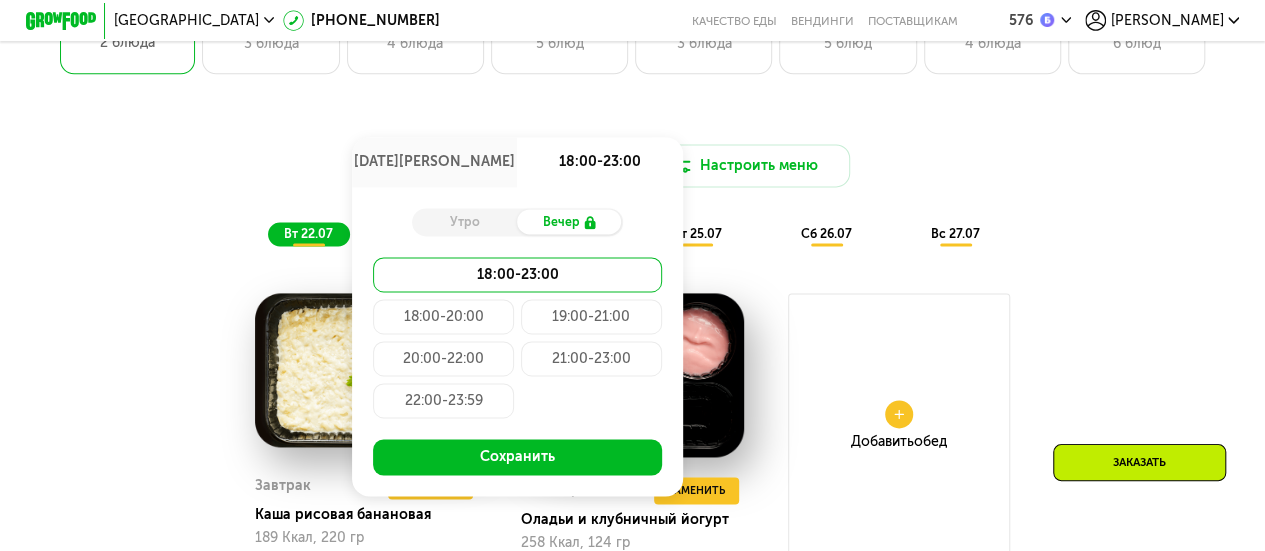 click on "Утро" at bounding box center [464, 221] 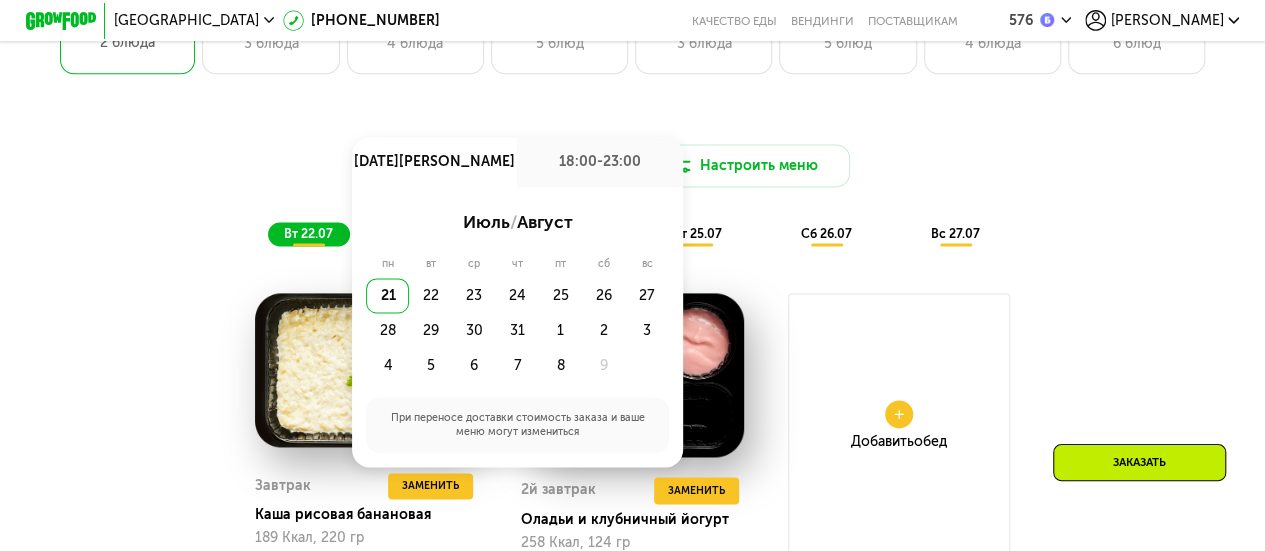 click on "21" 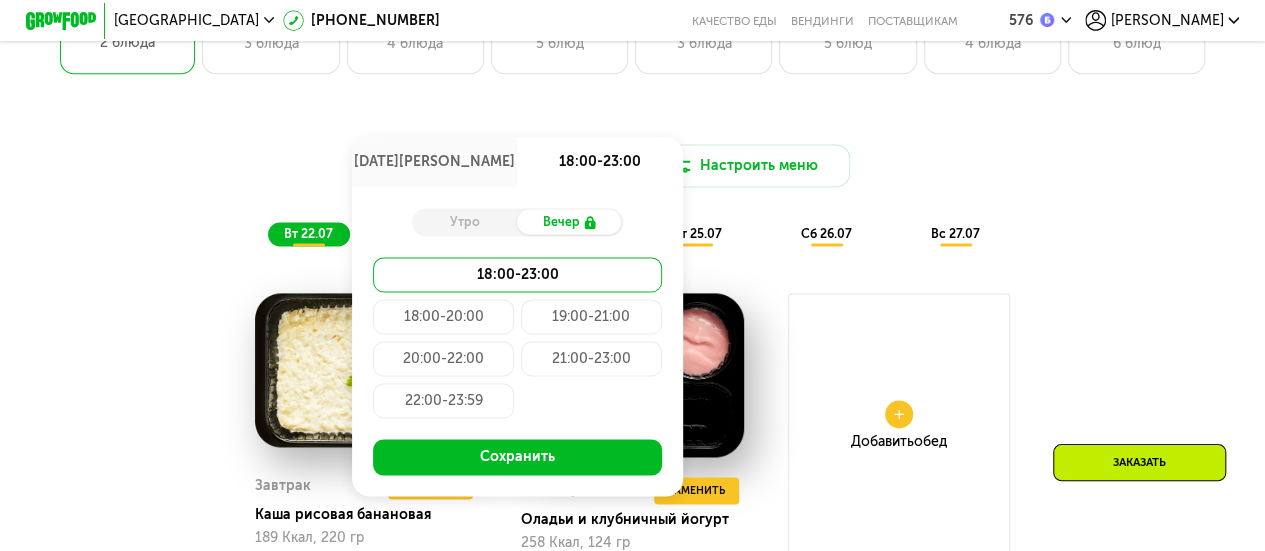 click on "21 июл, пн" at bounding box center [434, 161] 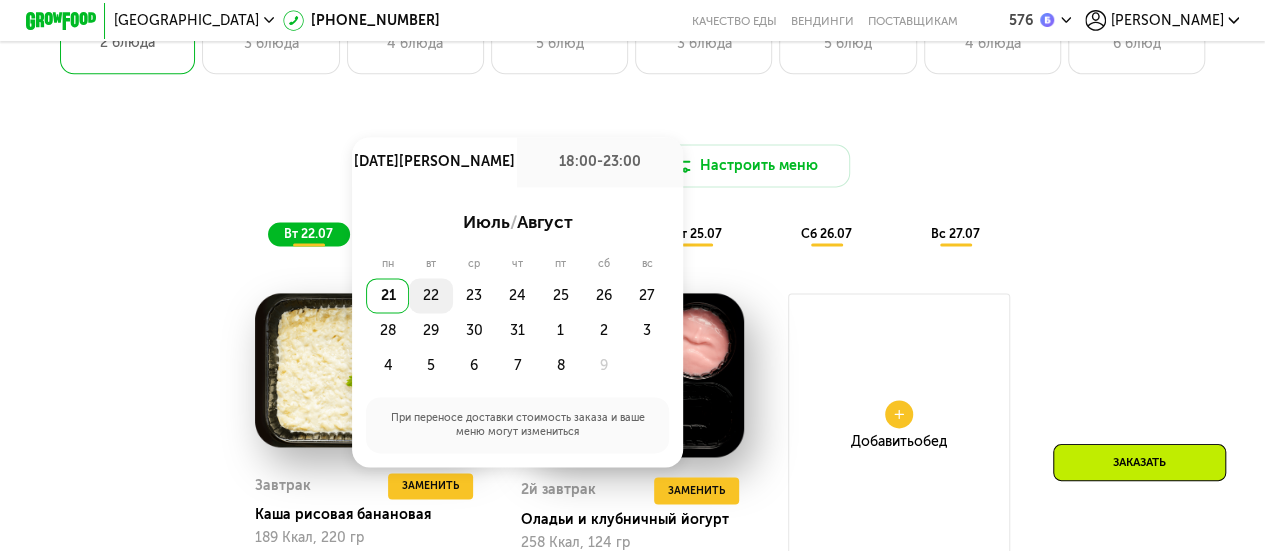 click on "22" 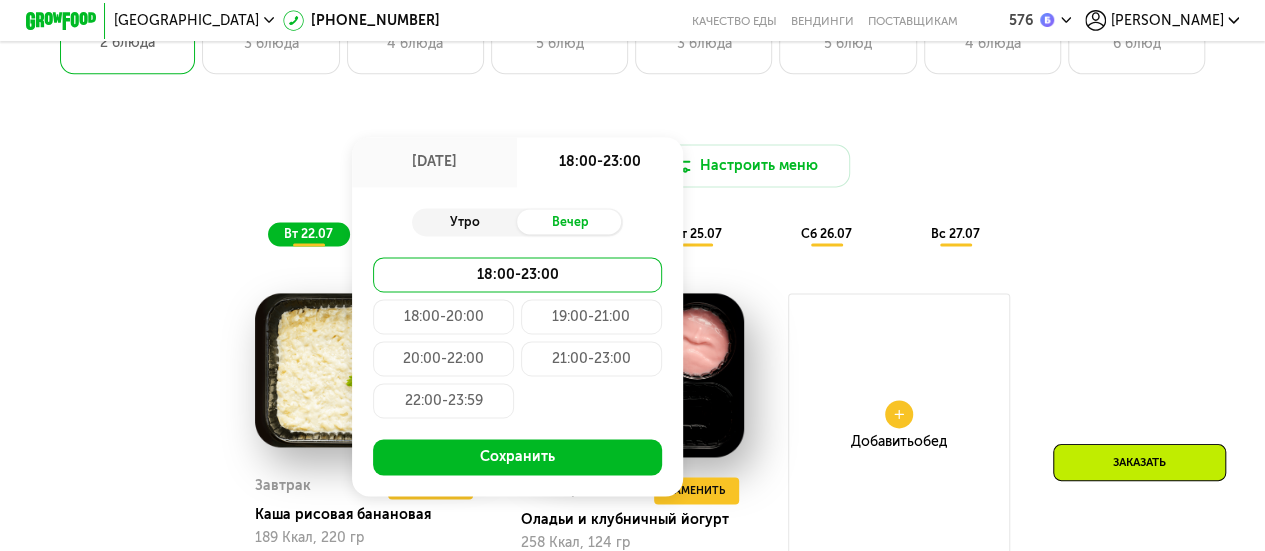 click on "Утро" at bounding box center (464, 221) 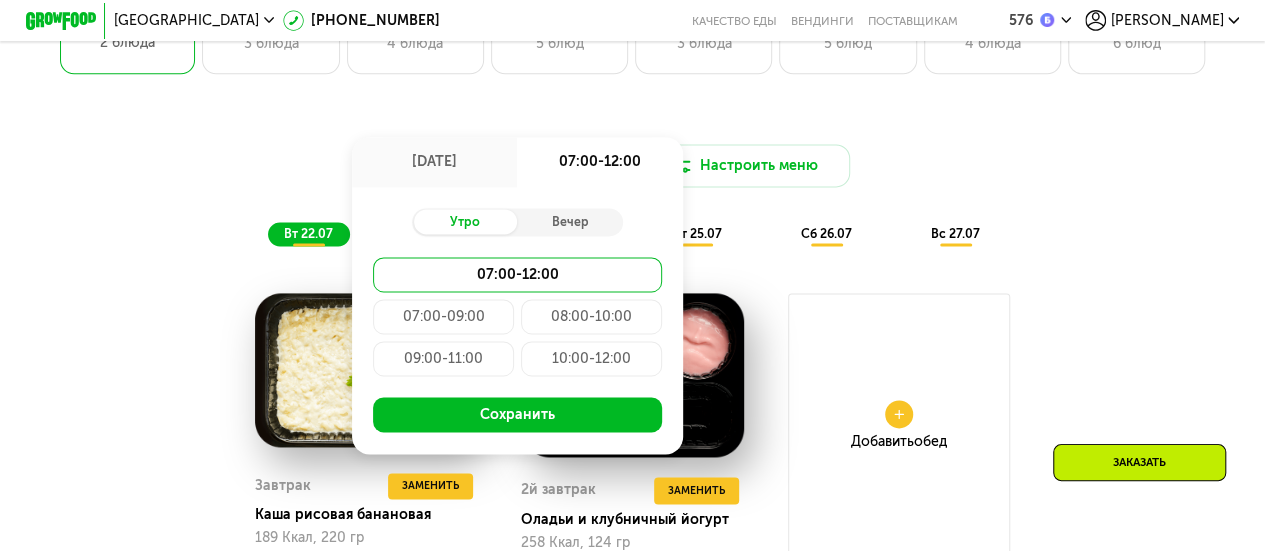 click on "07:00-09:00" 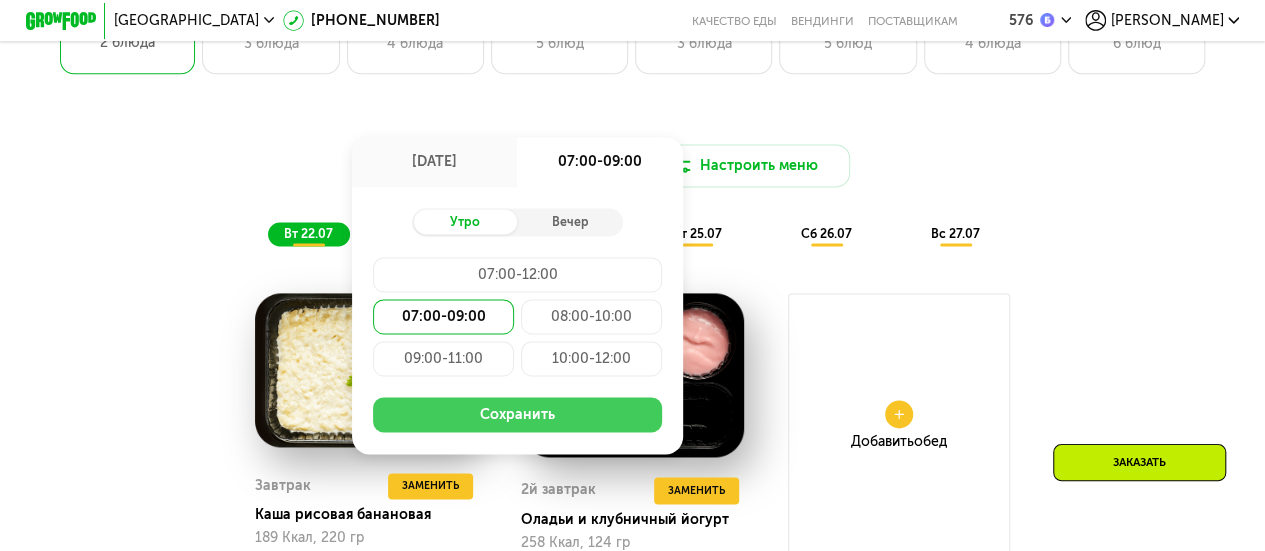 click on "Сохранить" at bounding box center (517, 414) 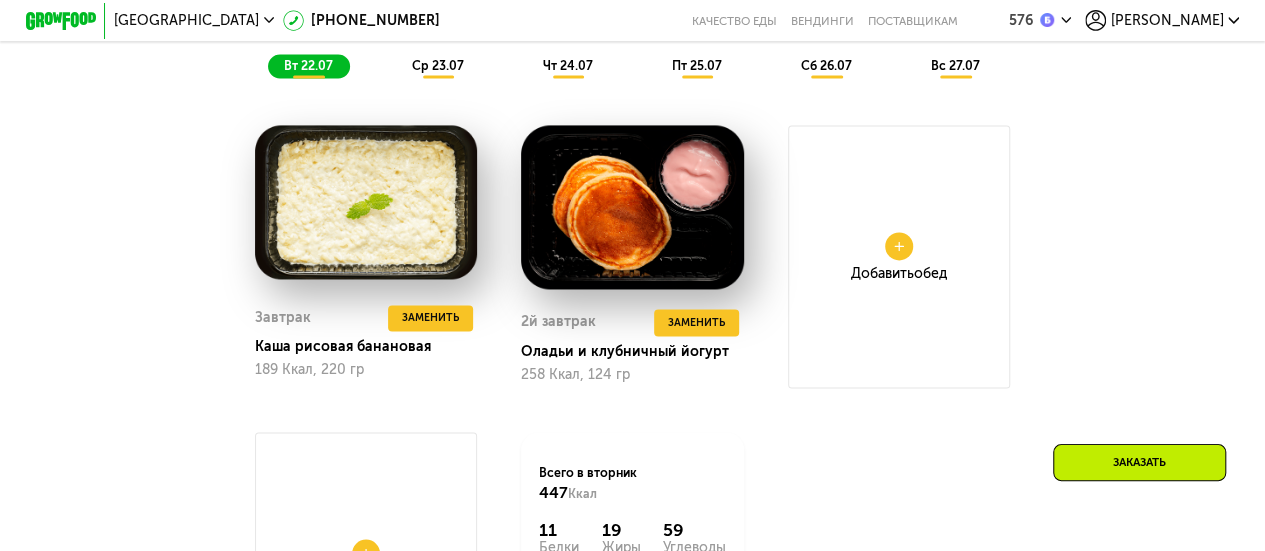 scroll, scrollTop: 1505, scrollLeft: 0, axis: vertical 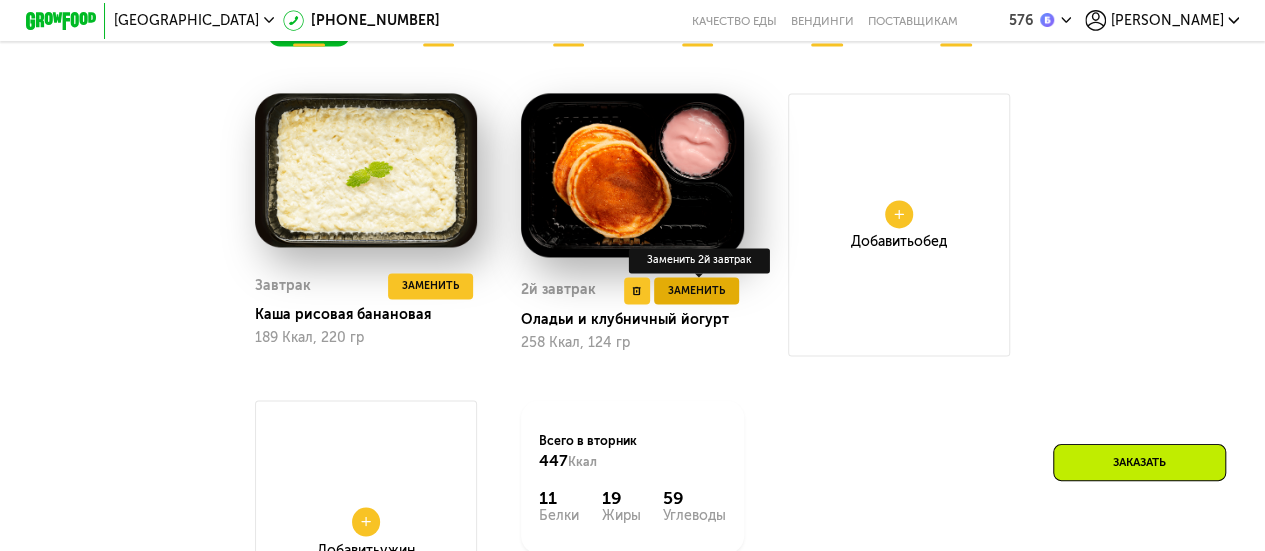 click on "Заменить" at bounding box center (696, 291) 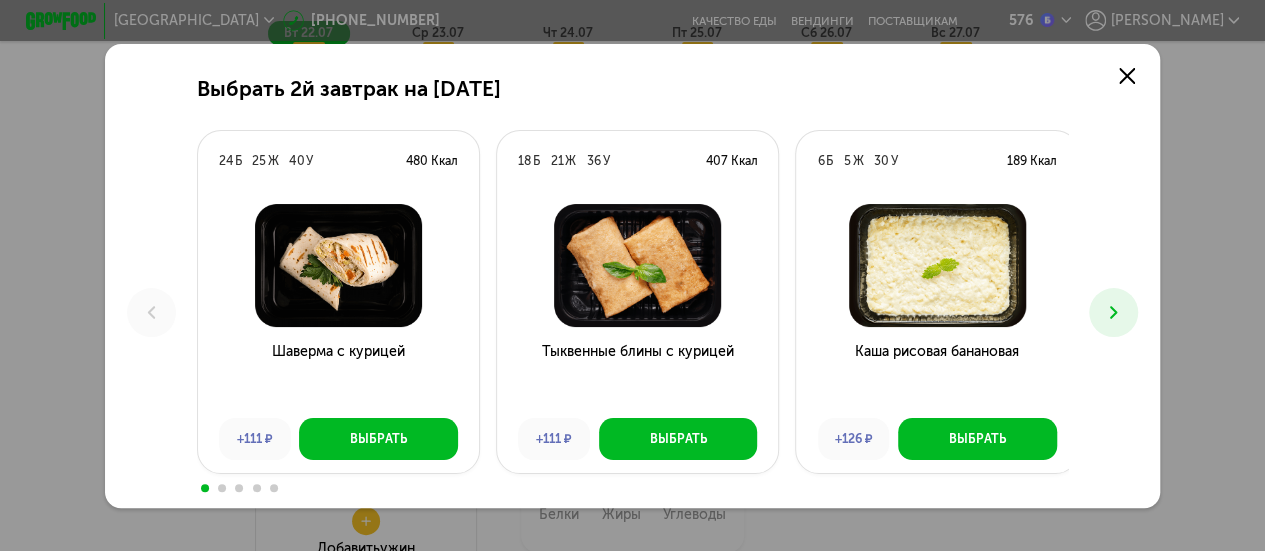 scroll, scrollTop: 0, scrollLeft: 0, axis: both 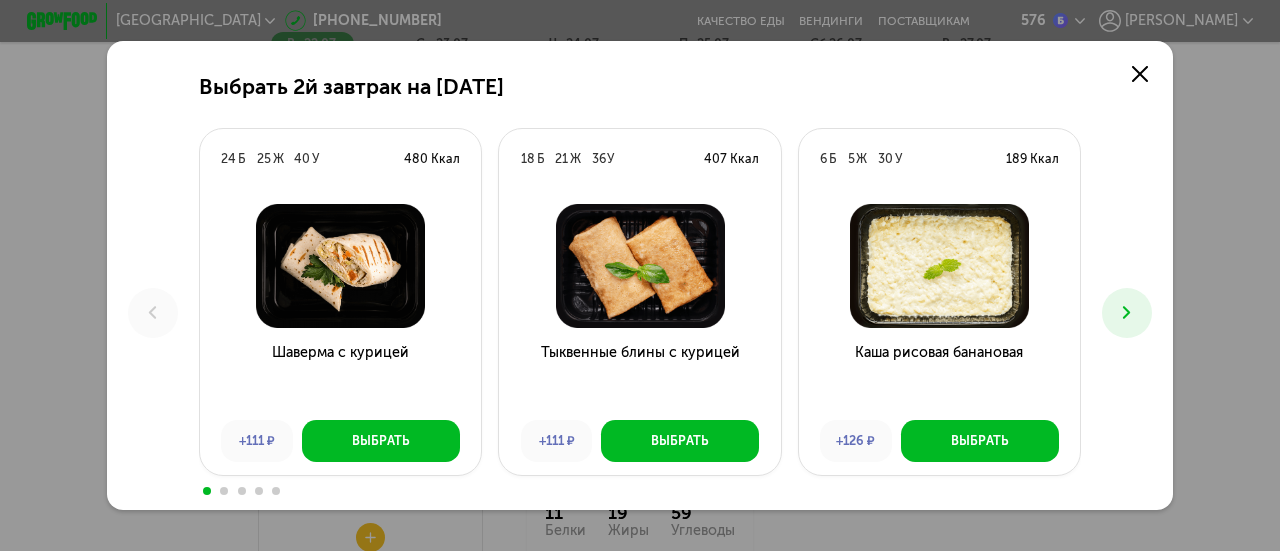 click 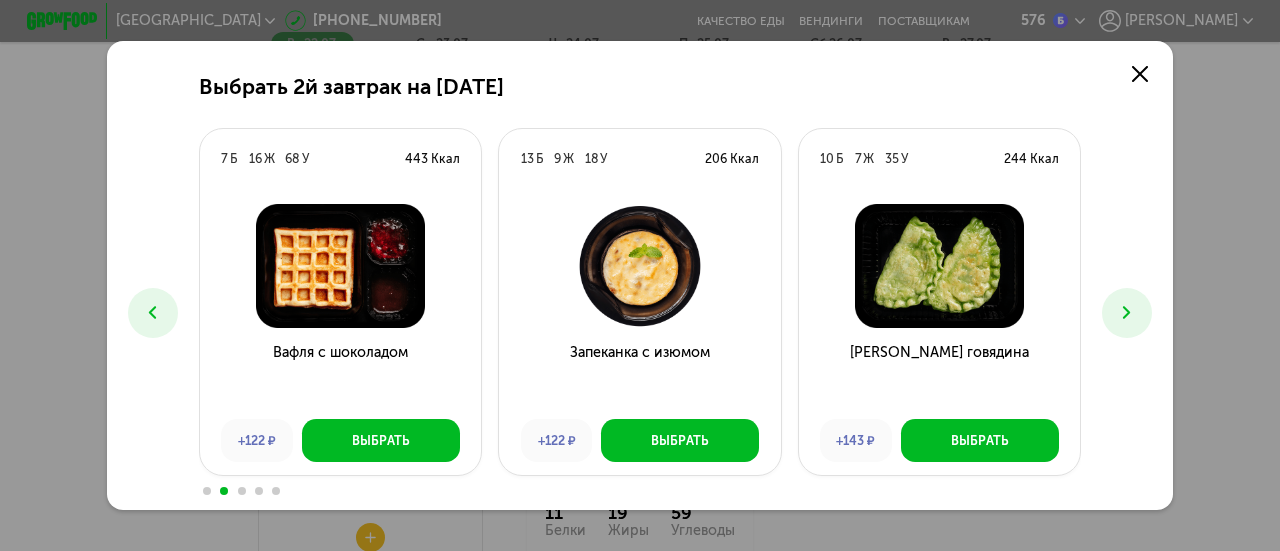click 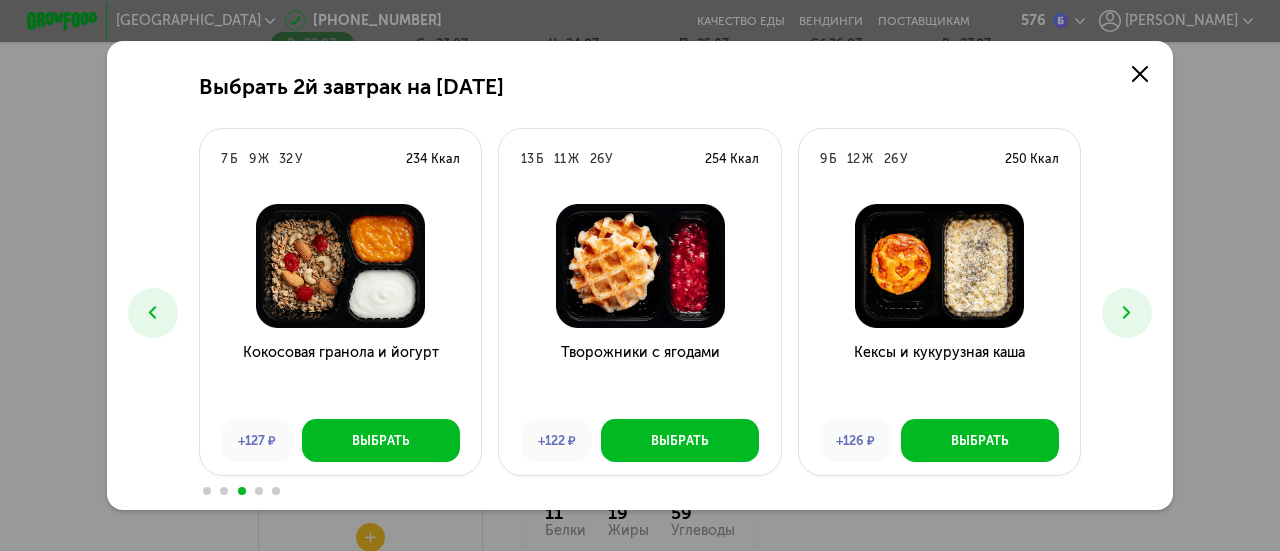 click 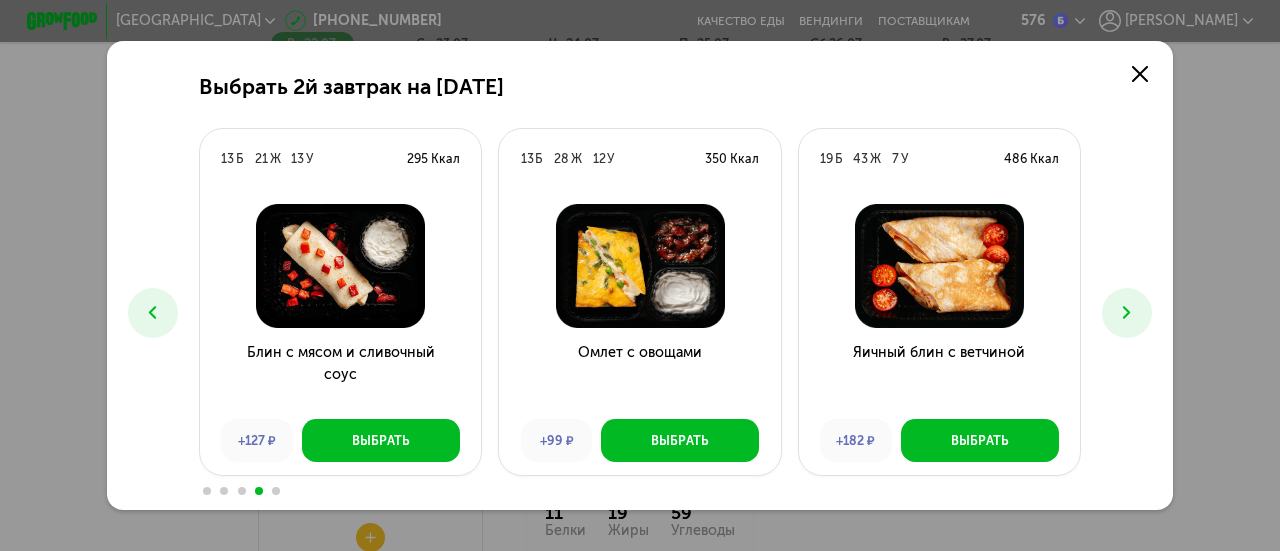 click 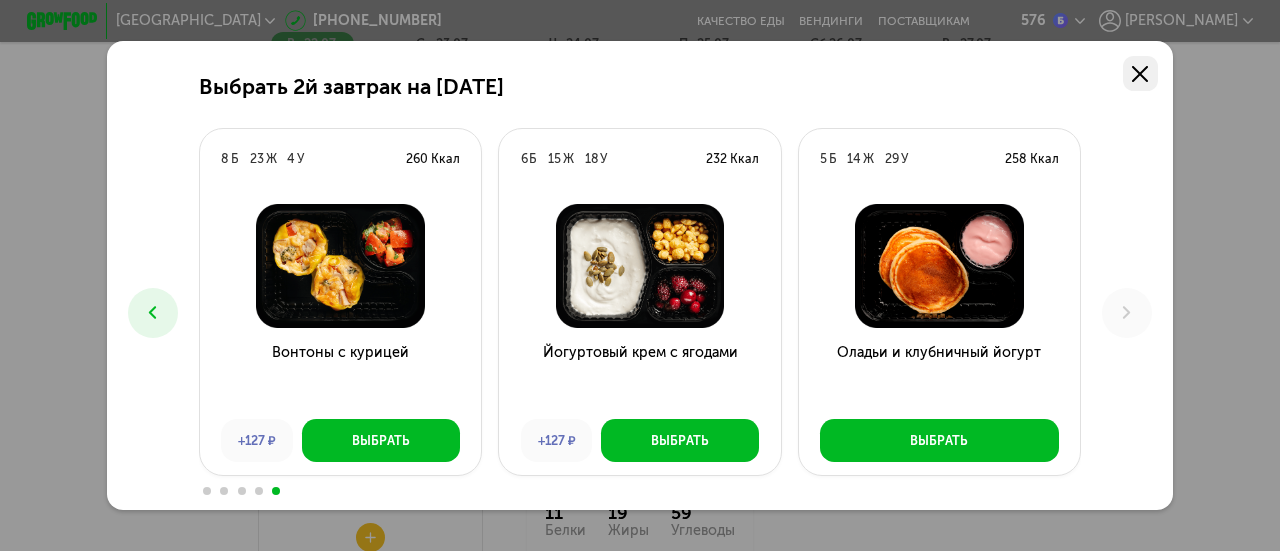 click 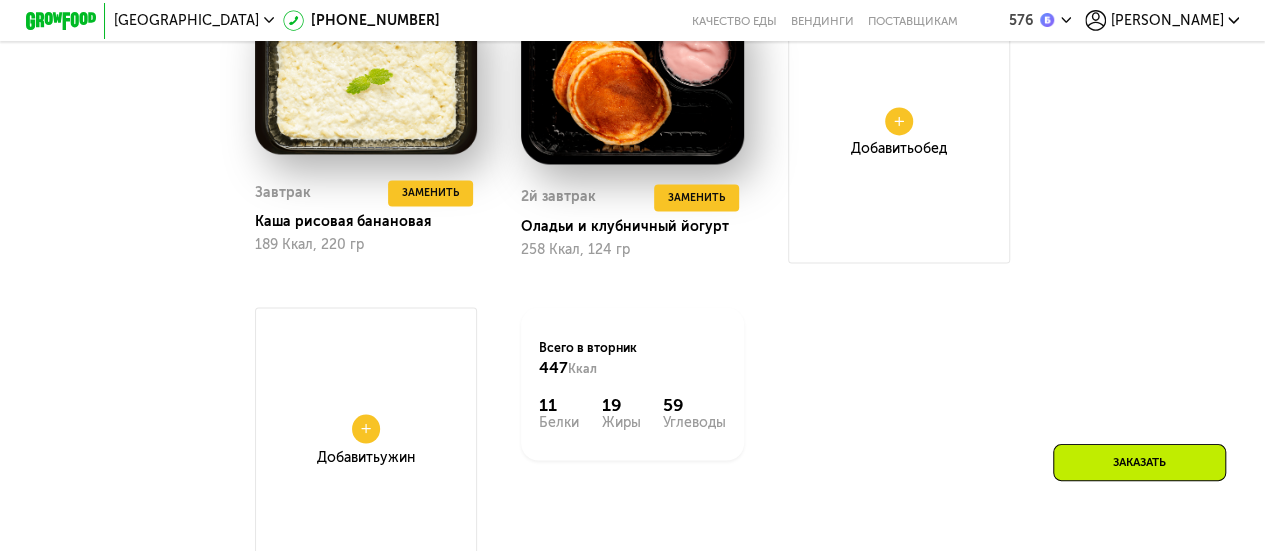 scroll, scrollTop: 1505, scrollLeft: 0, axis: vertical 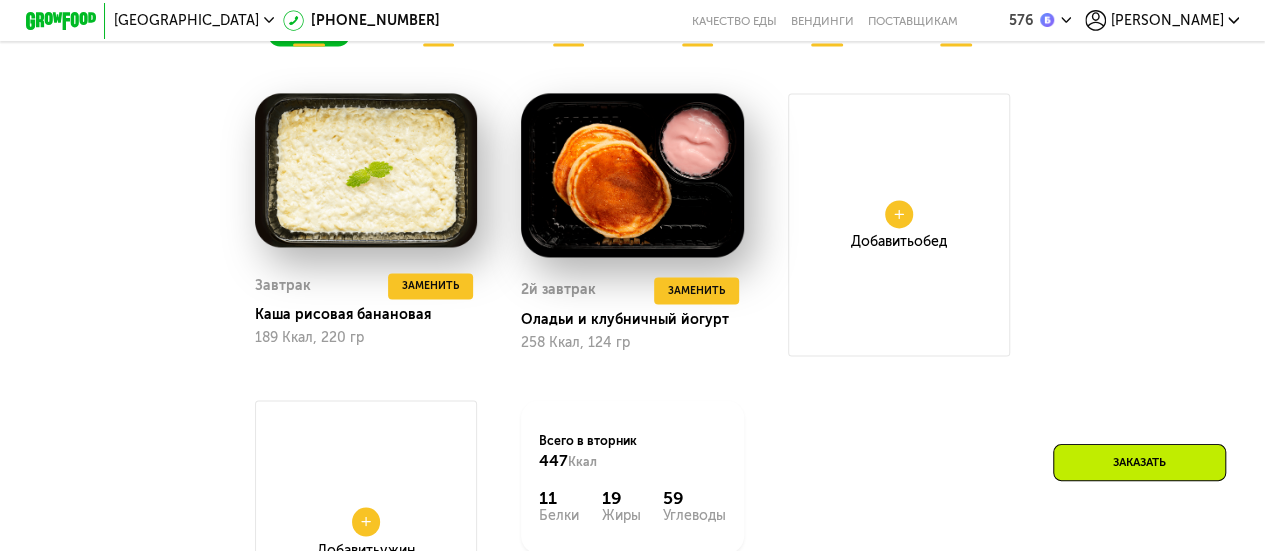 click at bounding box center (899, 214) 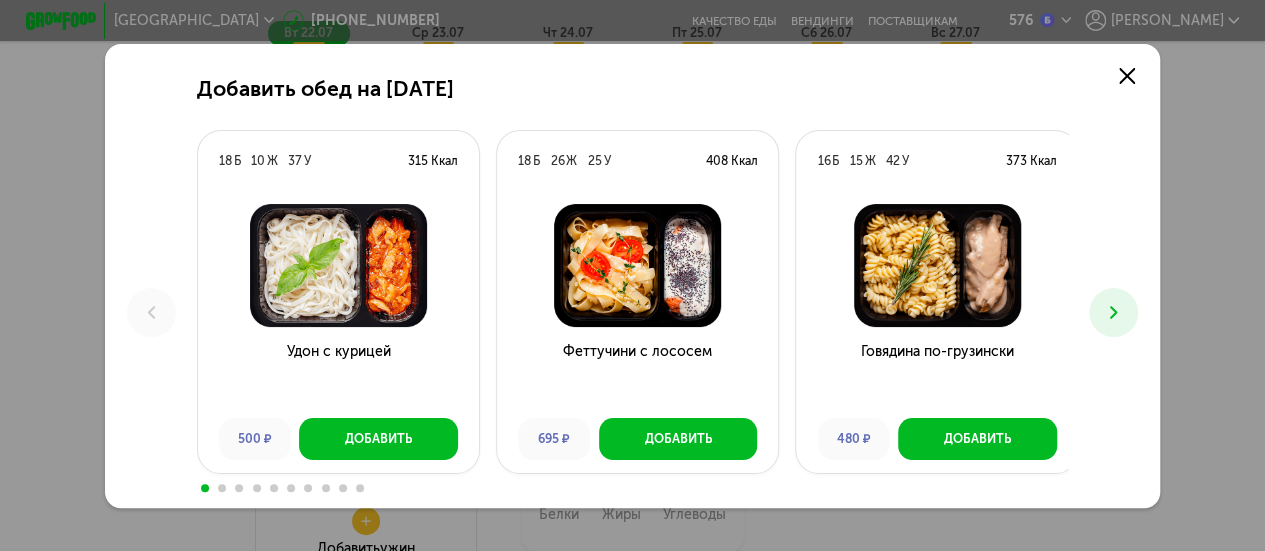 scroll, scrollTop: 0, scrollLeft: 0, axis: both 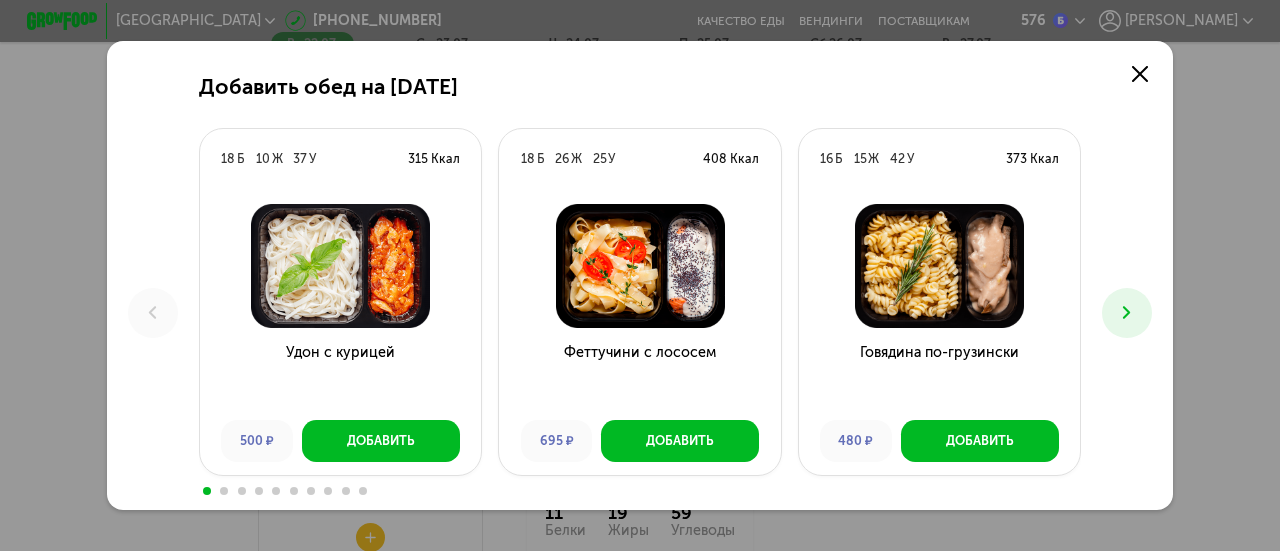 click 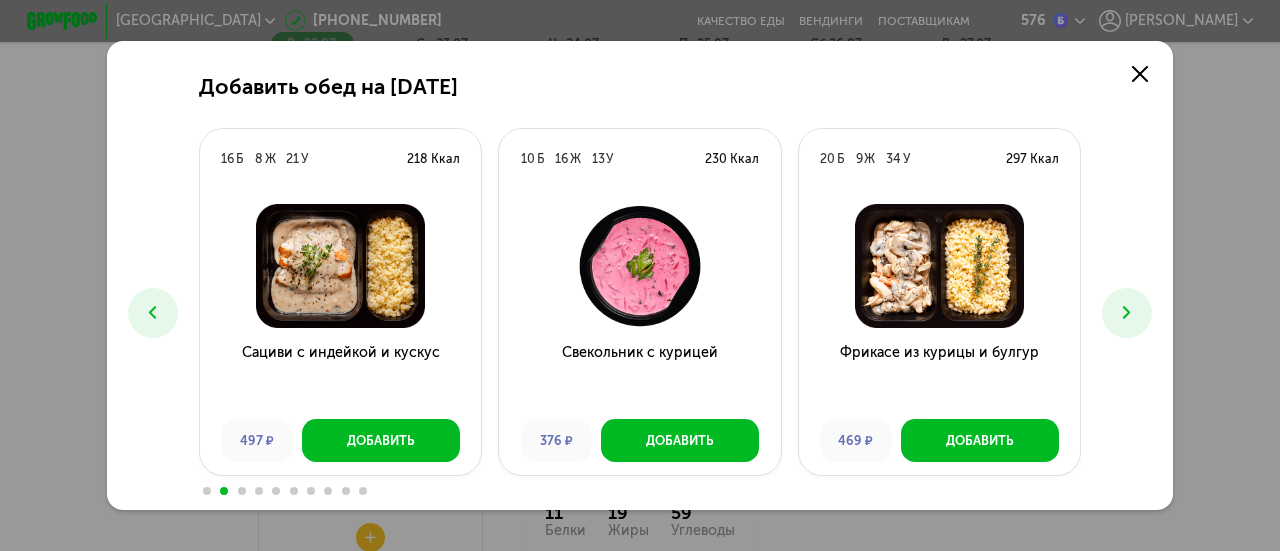 click 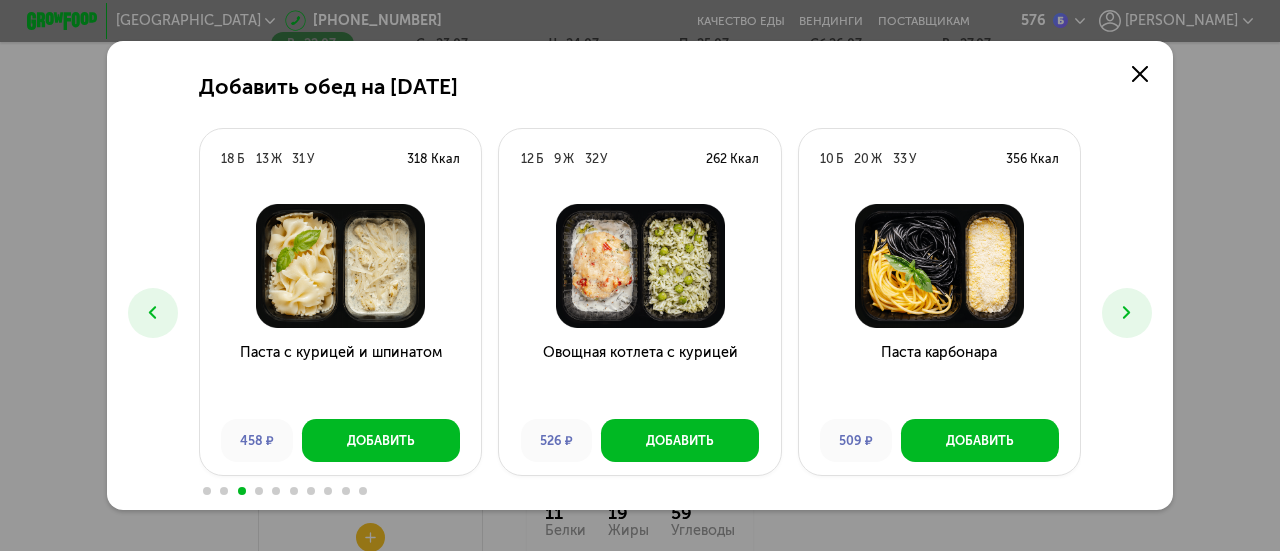 click 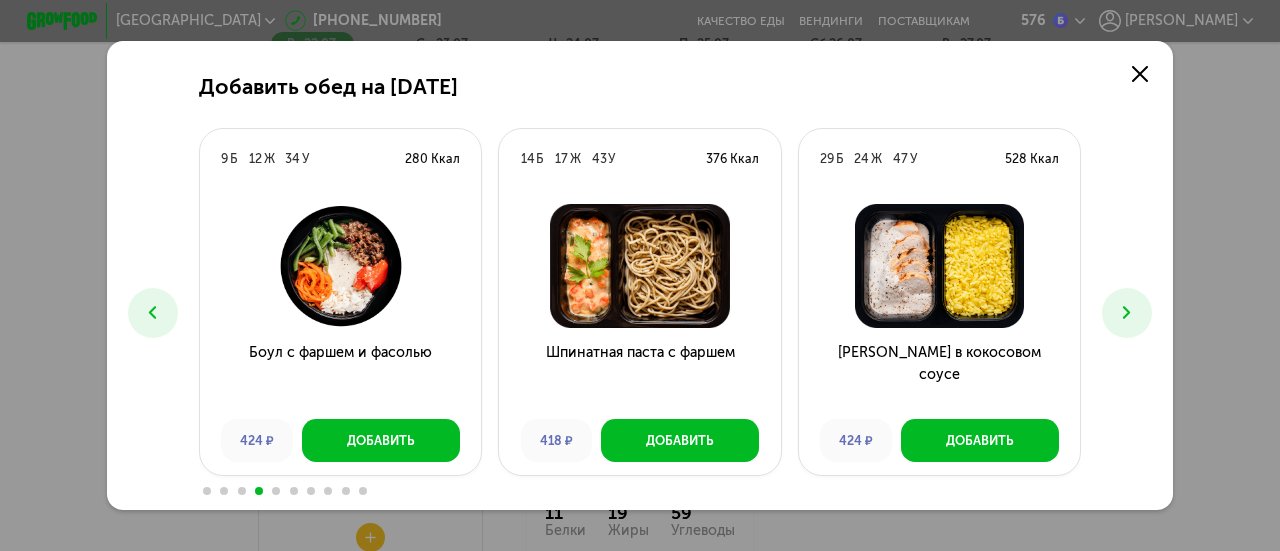 click 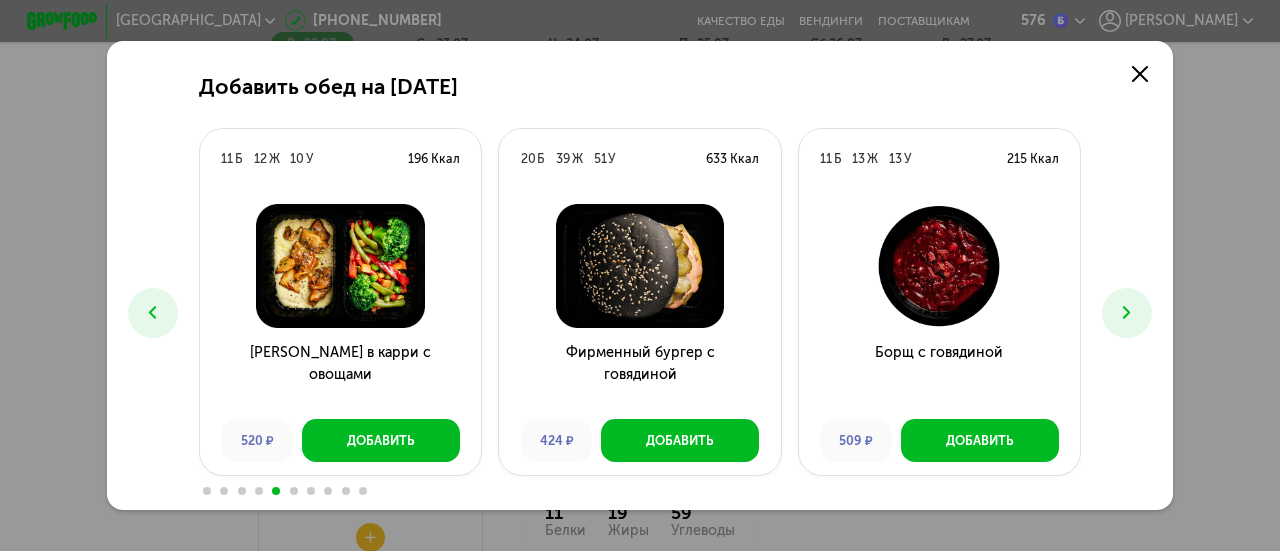 click 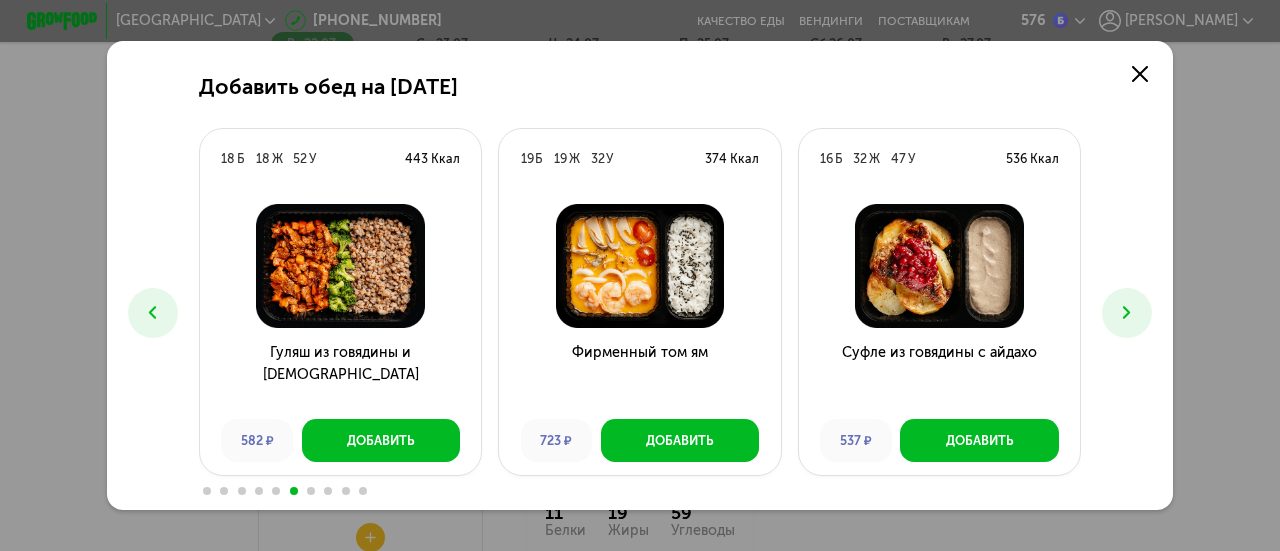 click 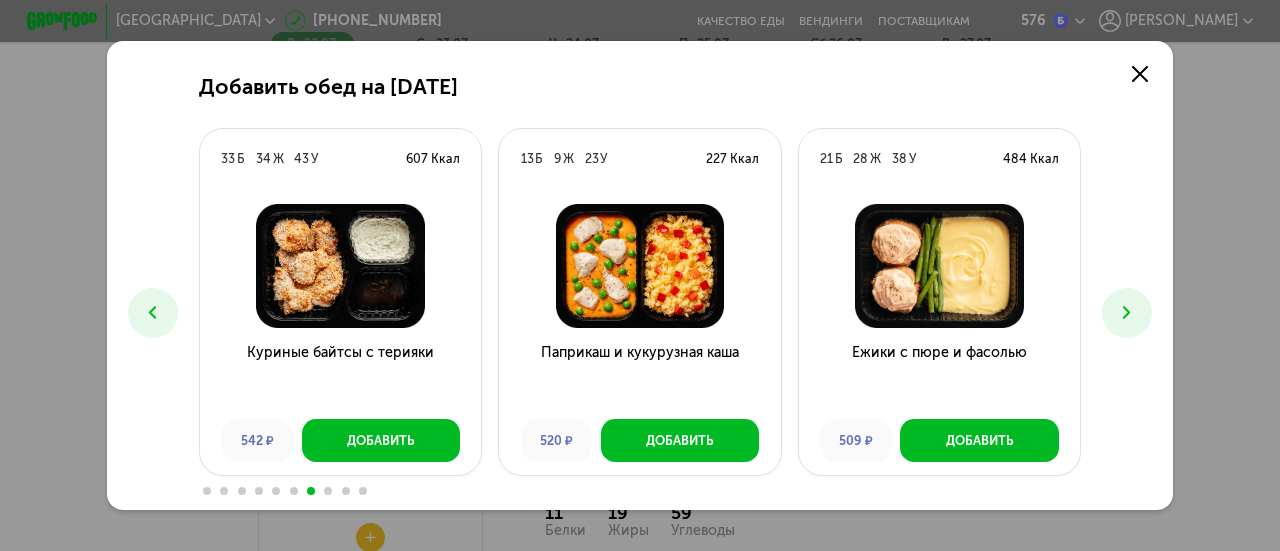 click 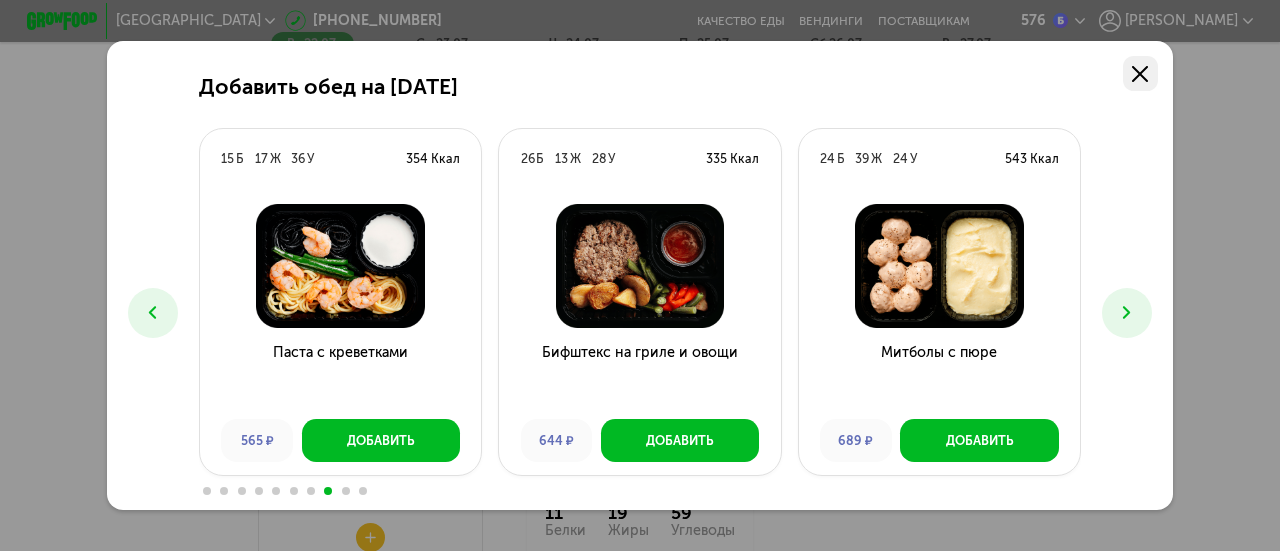 click 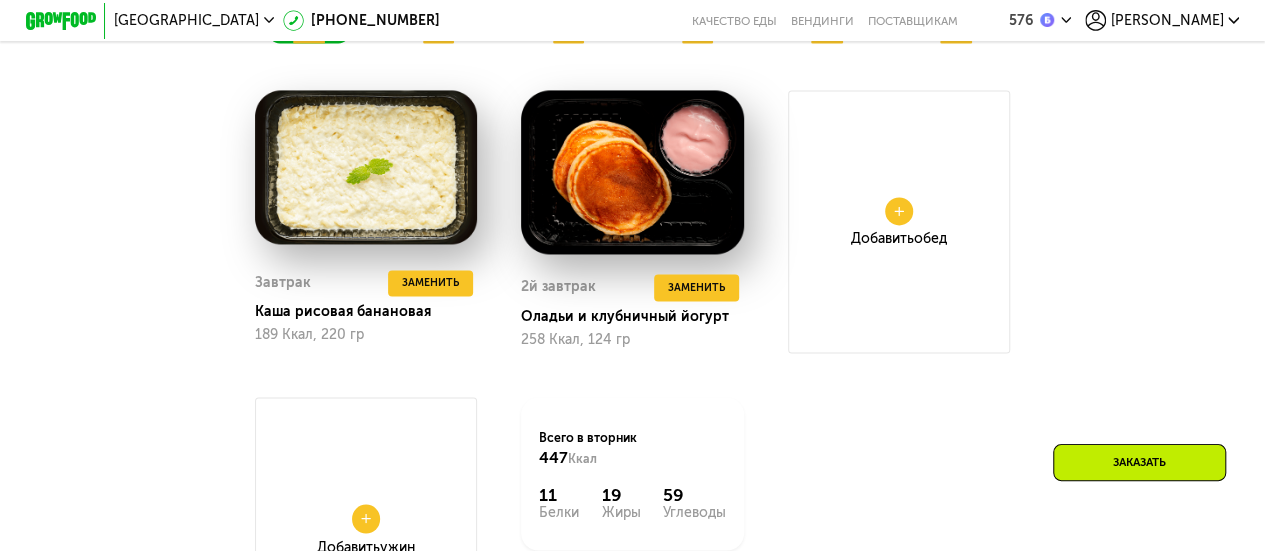 scroll, scrollTop: 1505, scrollLeft: 0, axis: vertical 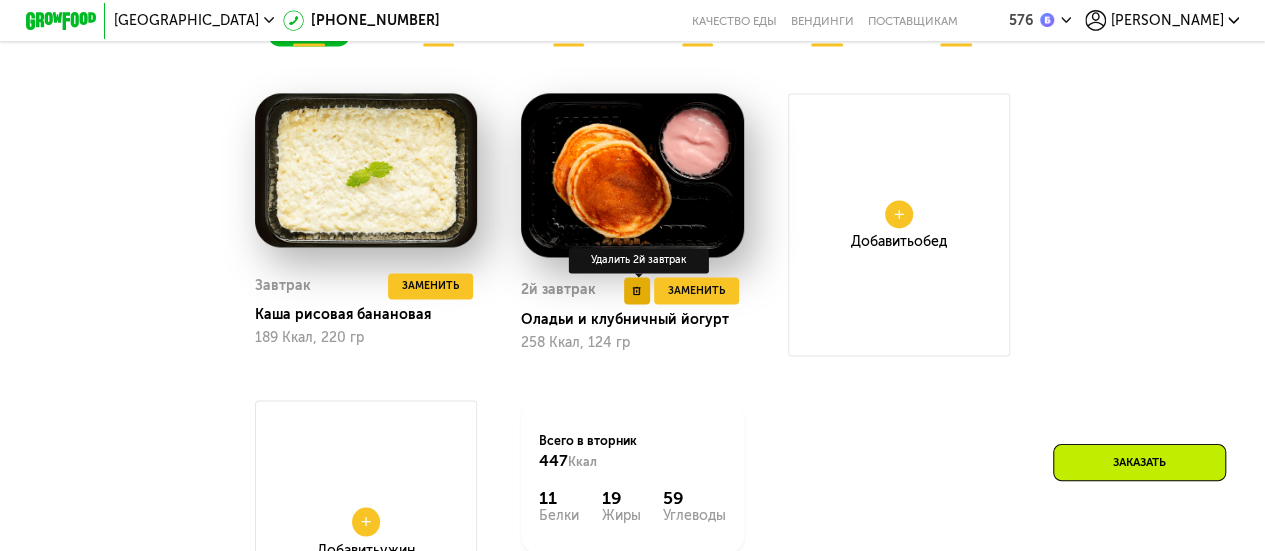 click at bounding box center [637, 290] 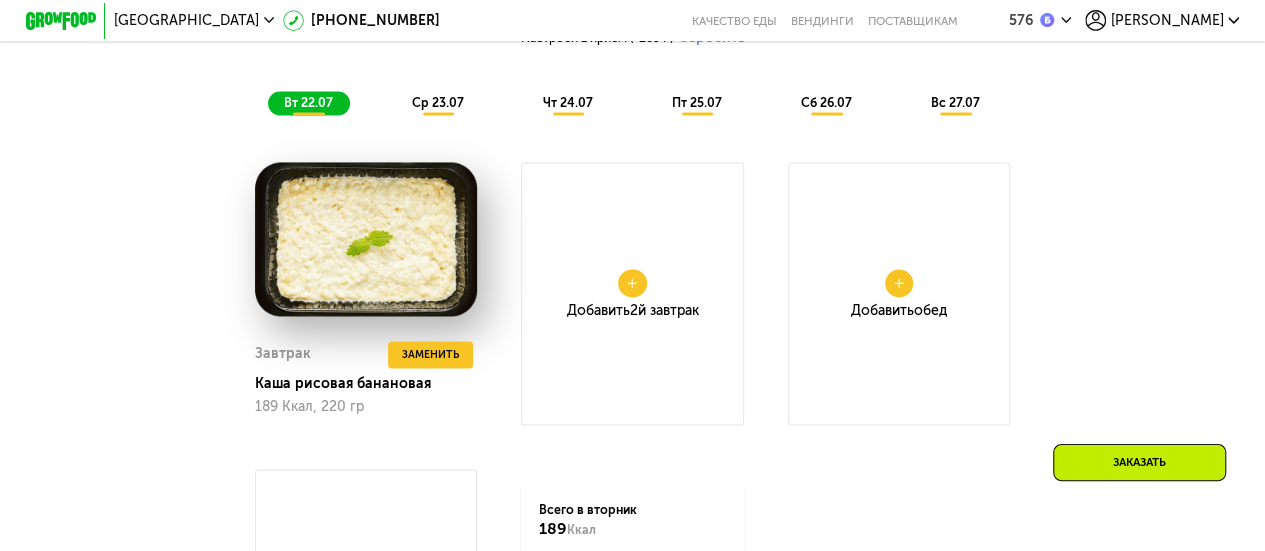 scroll, scrollTop: 1450, scrollLeft: 0, axis: vertical 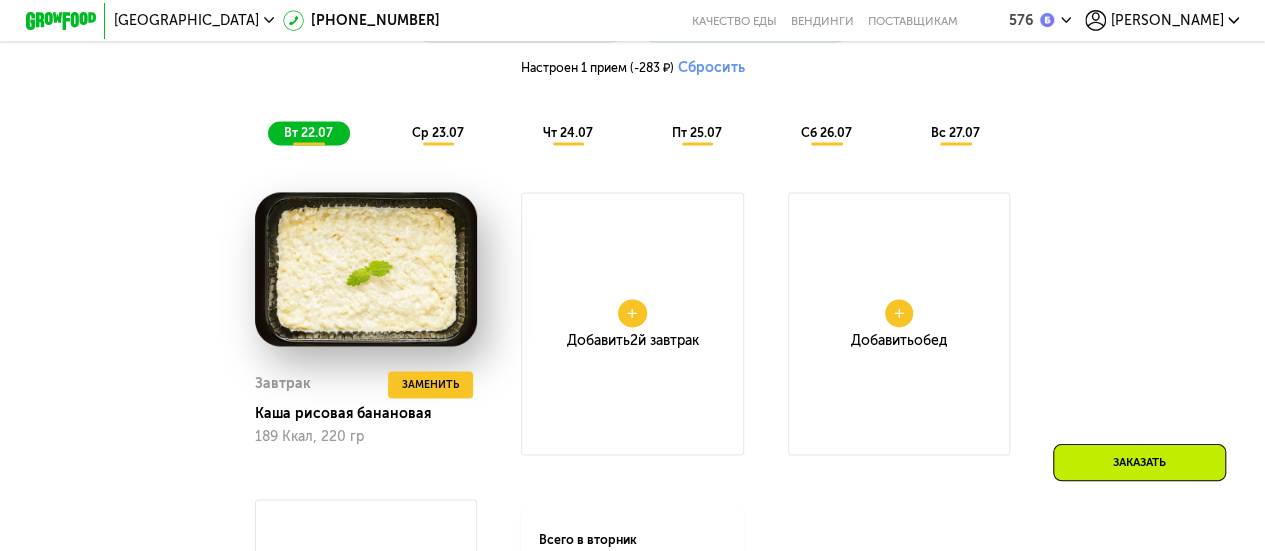 click 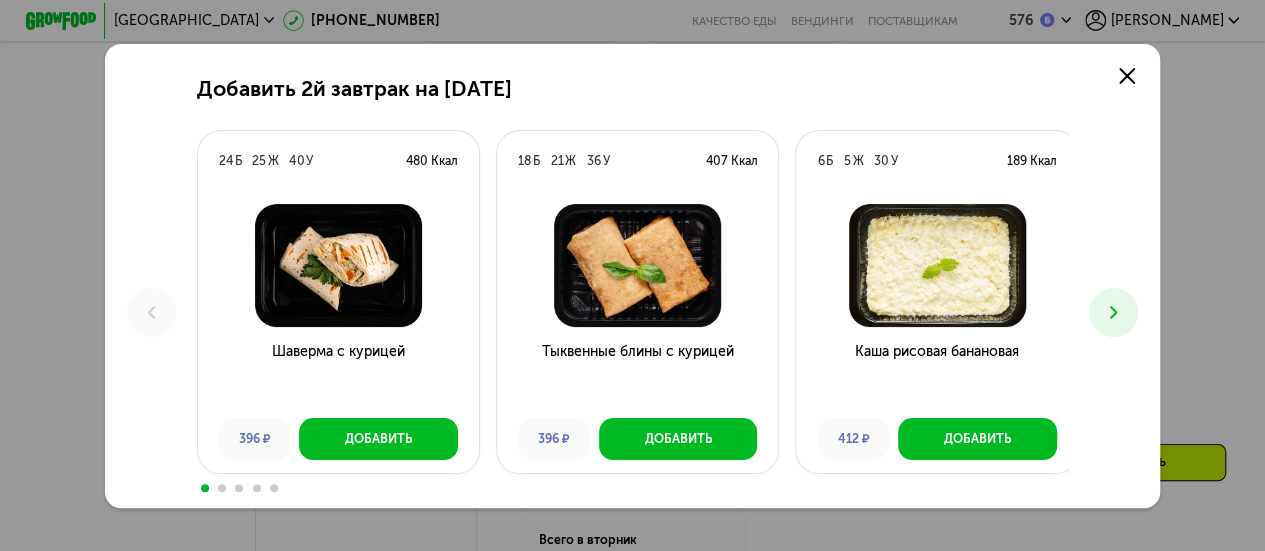 scroll, scrollTop: 0, scrollLeft: 0, axis: both 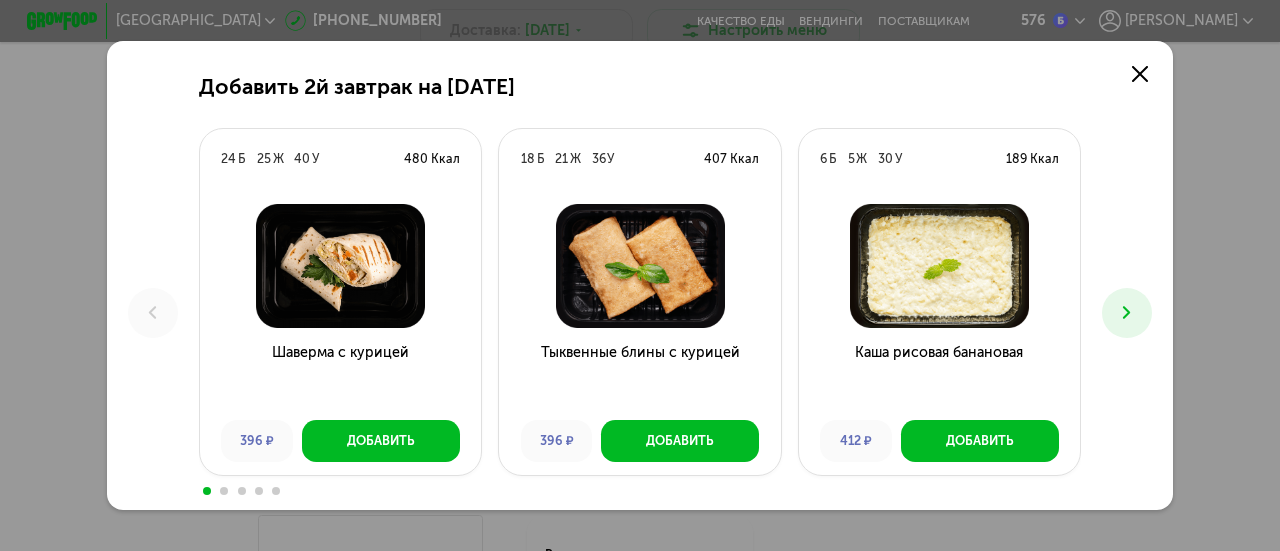 click 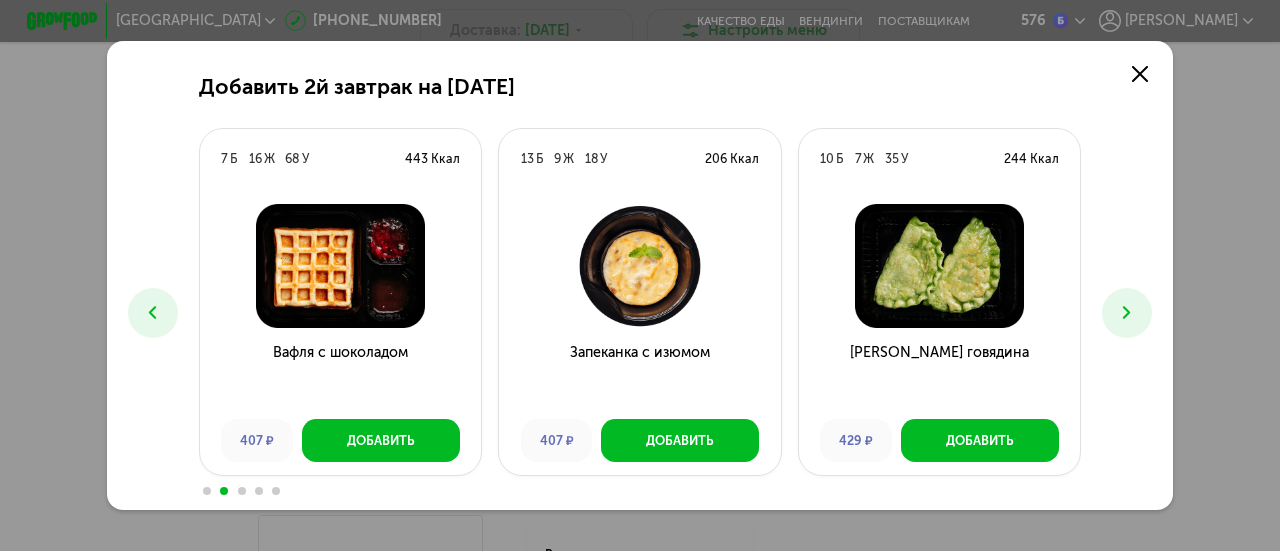 click 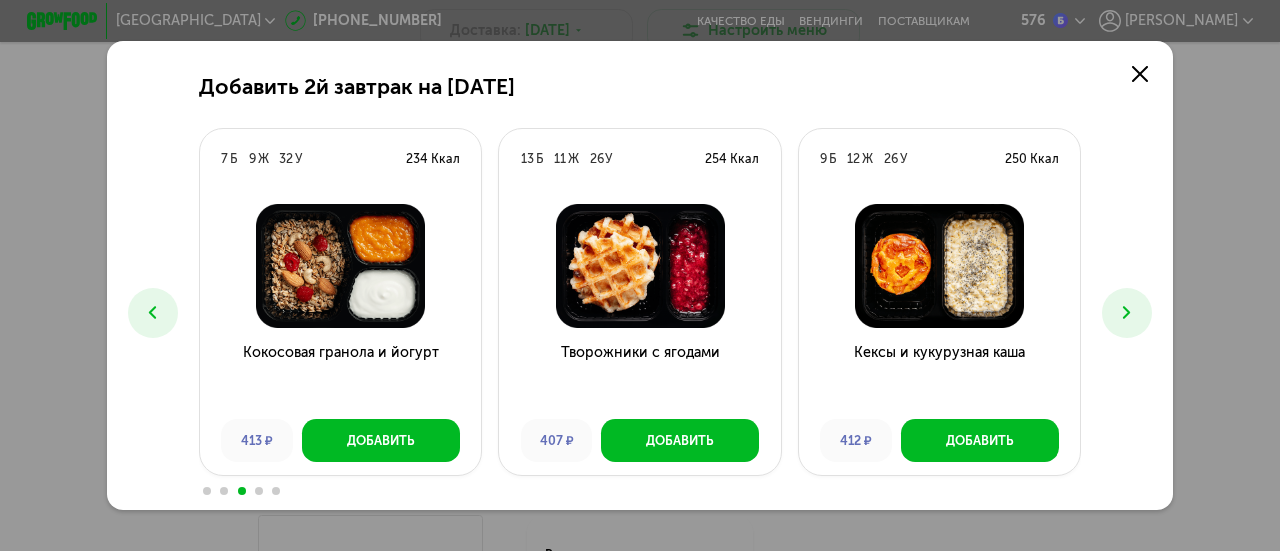 click 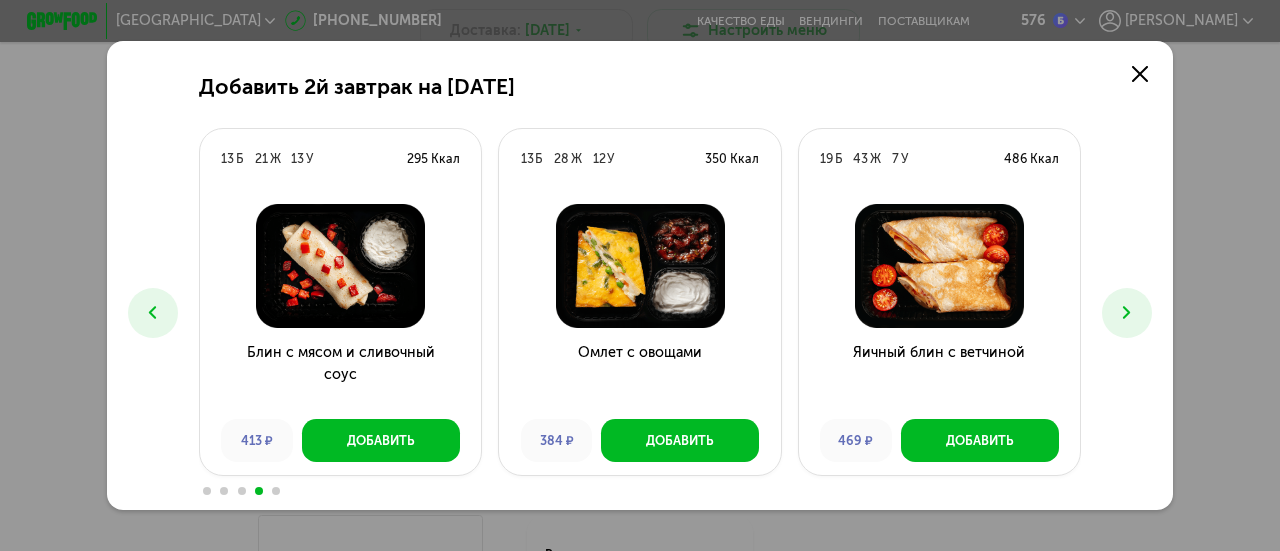 click 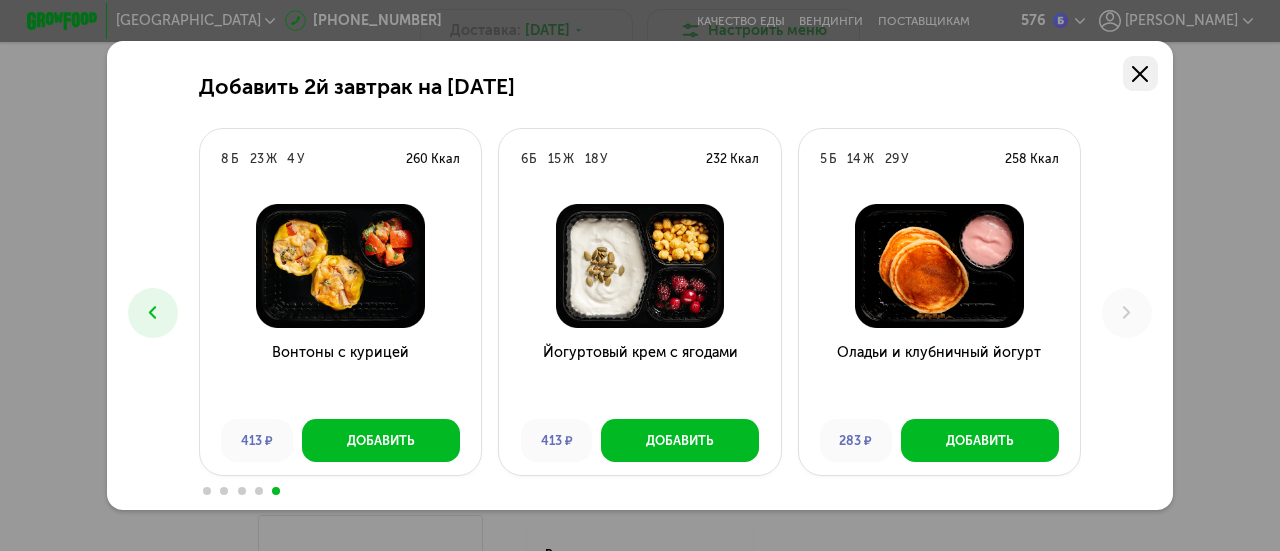 click at bounding box center [1141, 74] 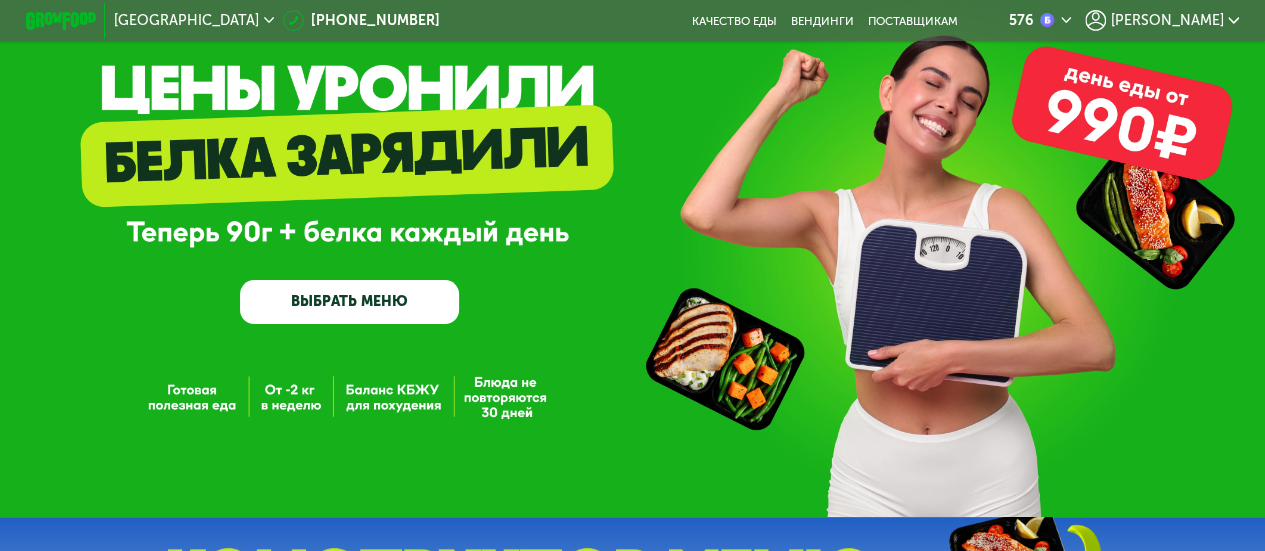 scroll, scrollTop: 0, scrollLeft: 0, axis: both 